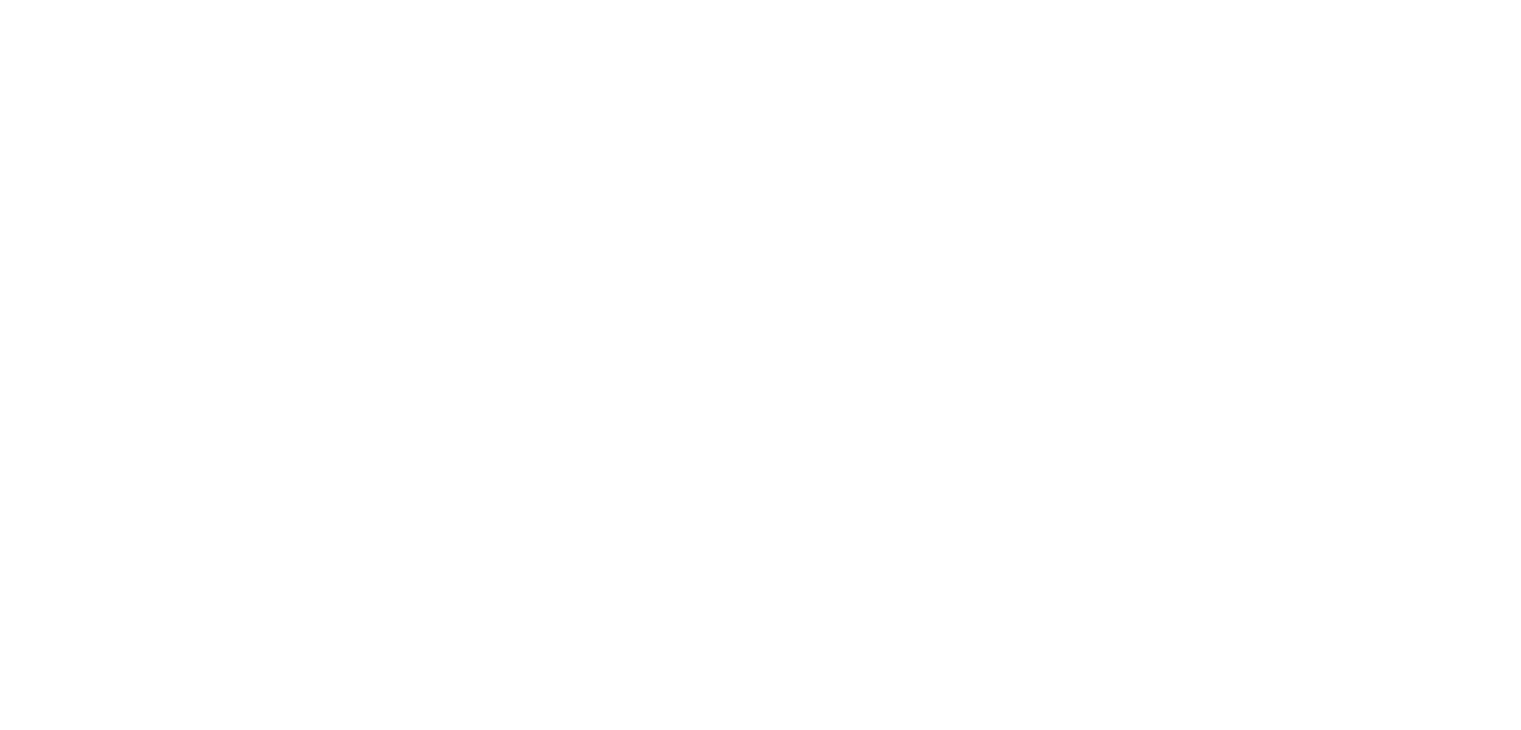scroll, scrollTop: 0, scrollLeft: 0, axis: both 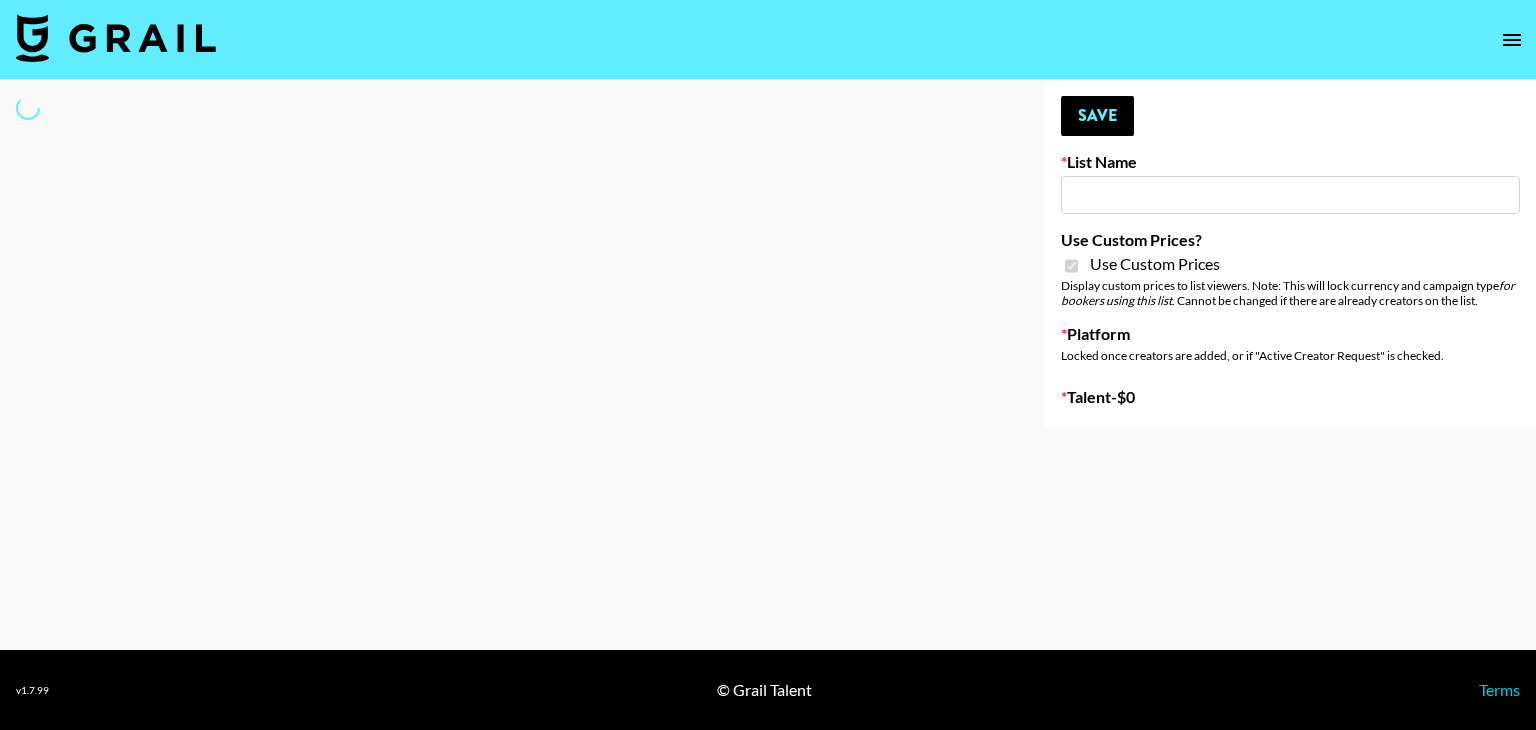 type on "Preply" 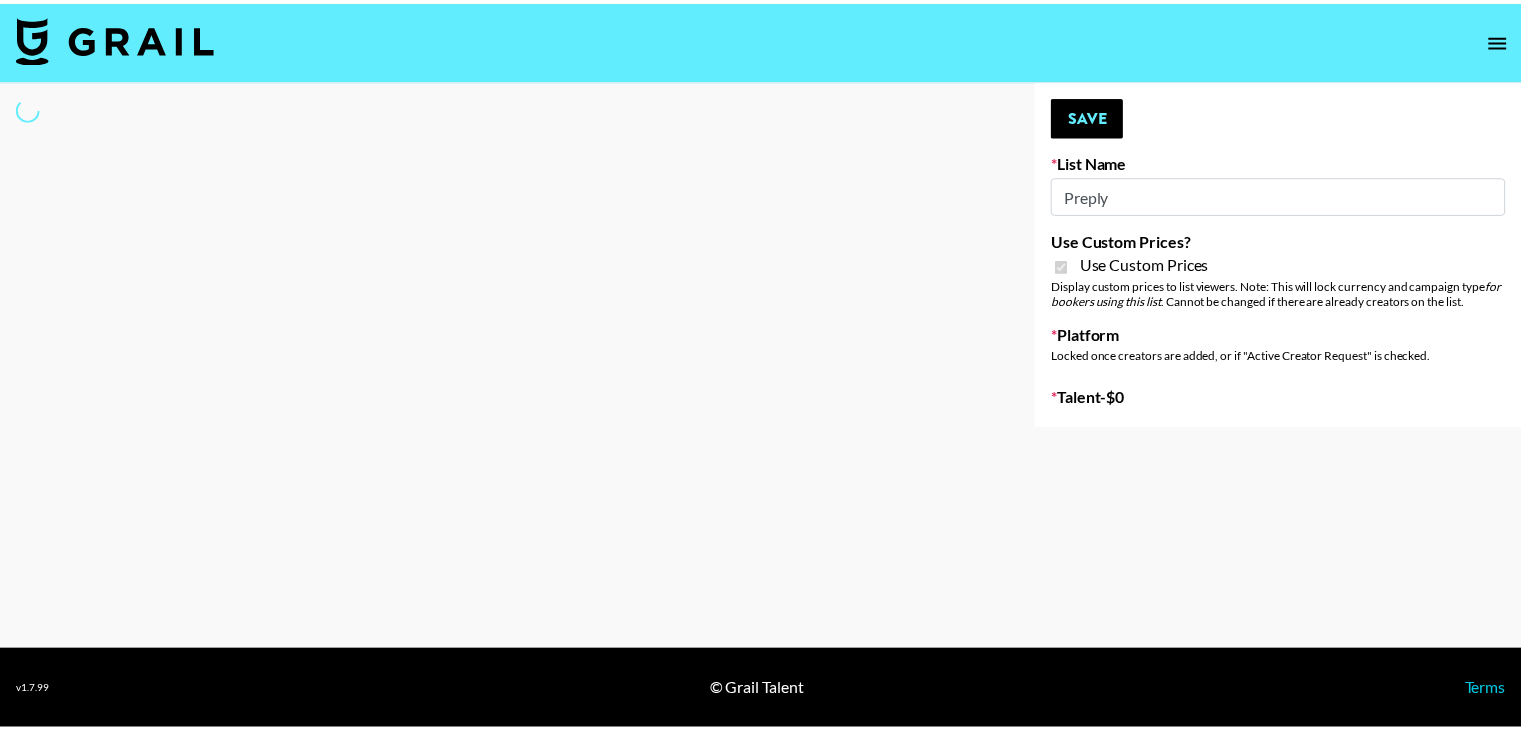select on "Brand" 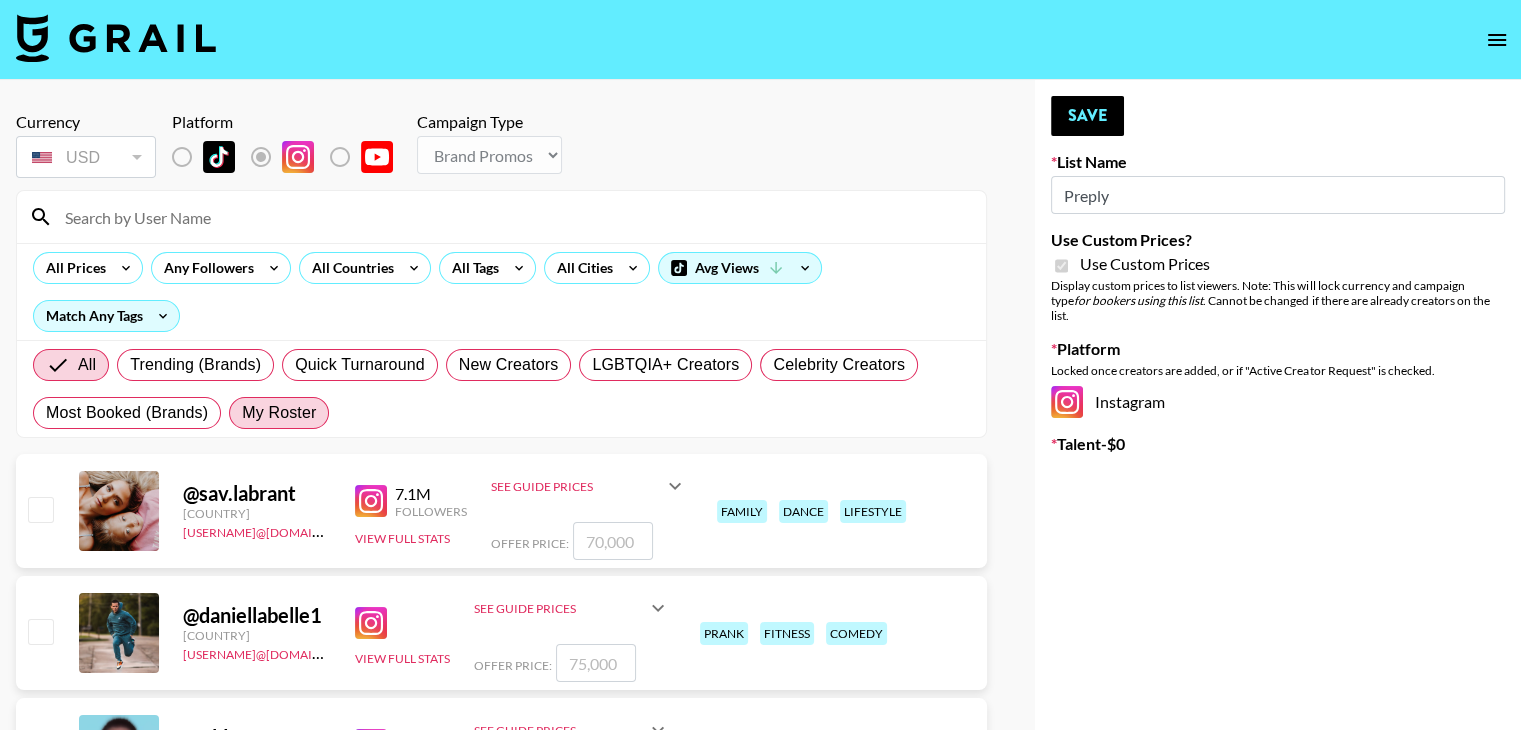 click on "My Roster" at bounding box center (279, 413) 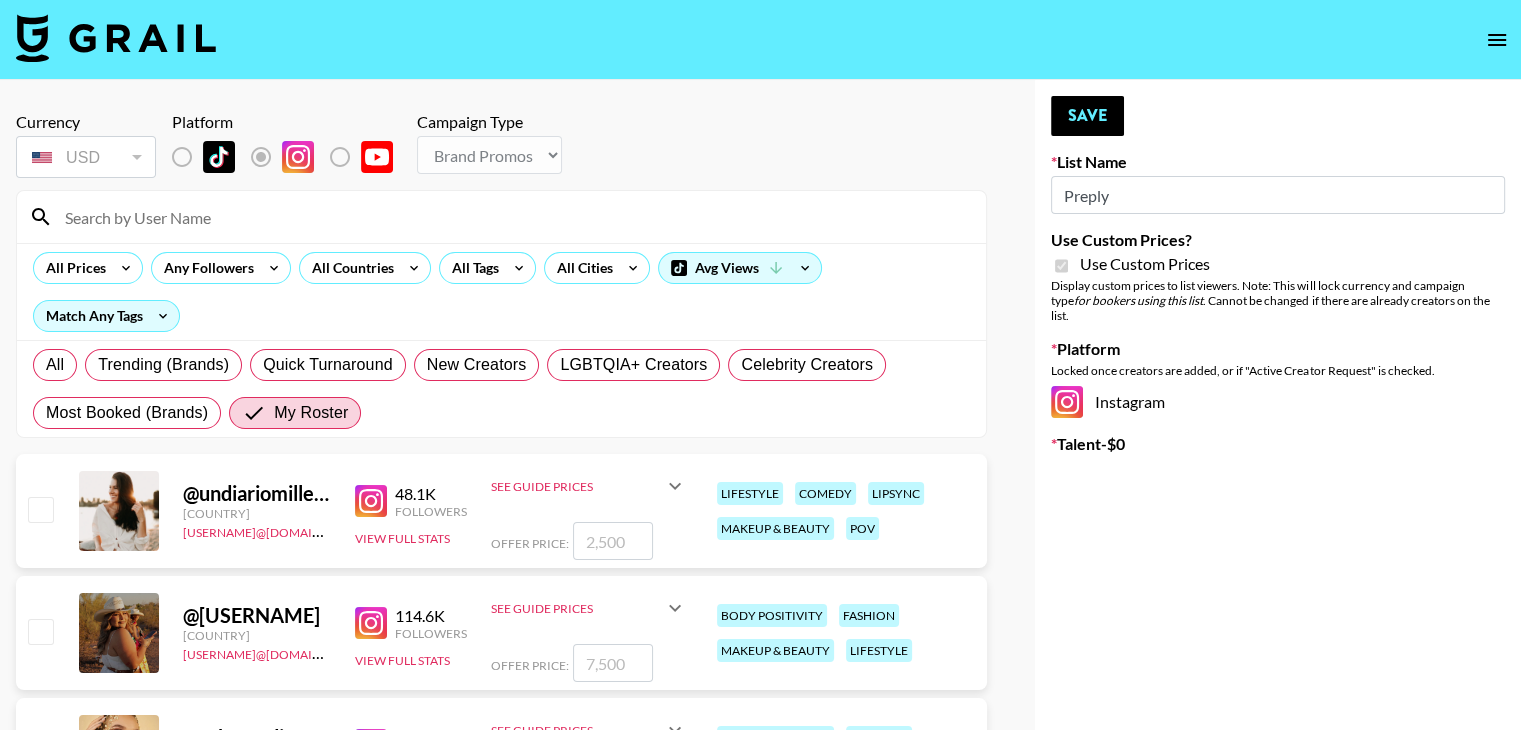 scroll, scrollTop: 104, scrollLeft: 0, axis: vertical 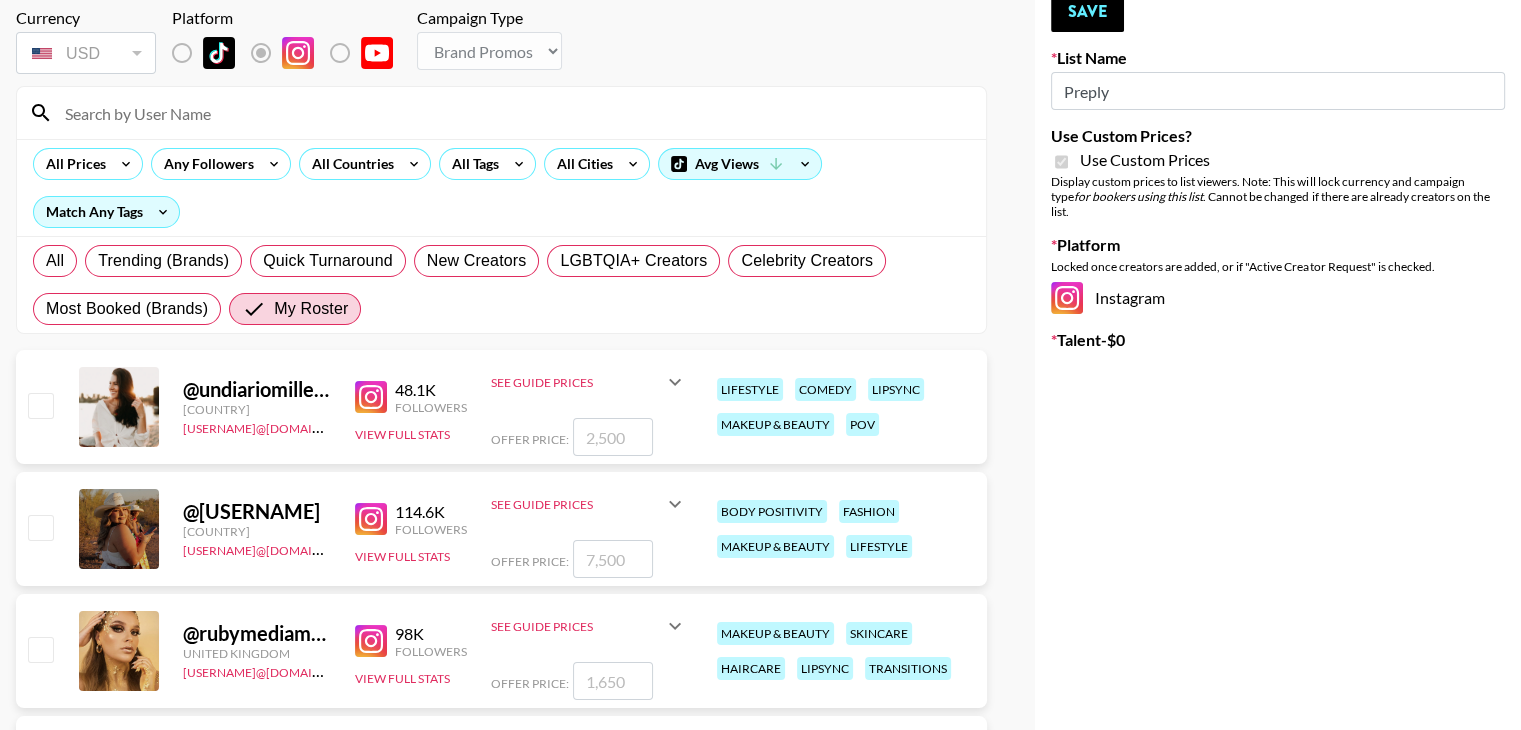 click at bounding box center (613, 437) 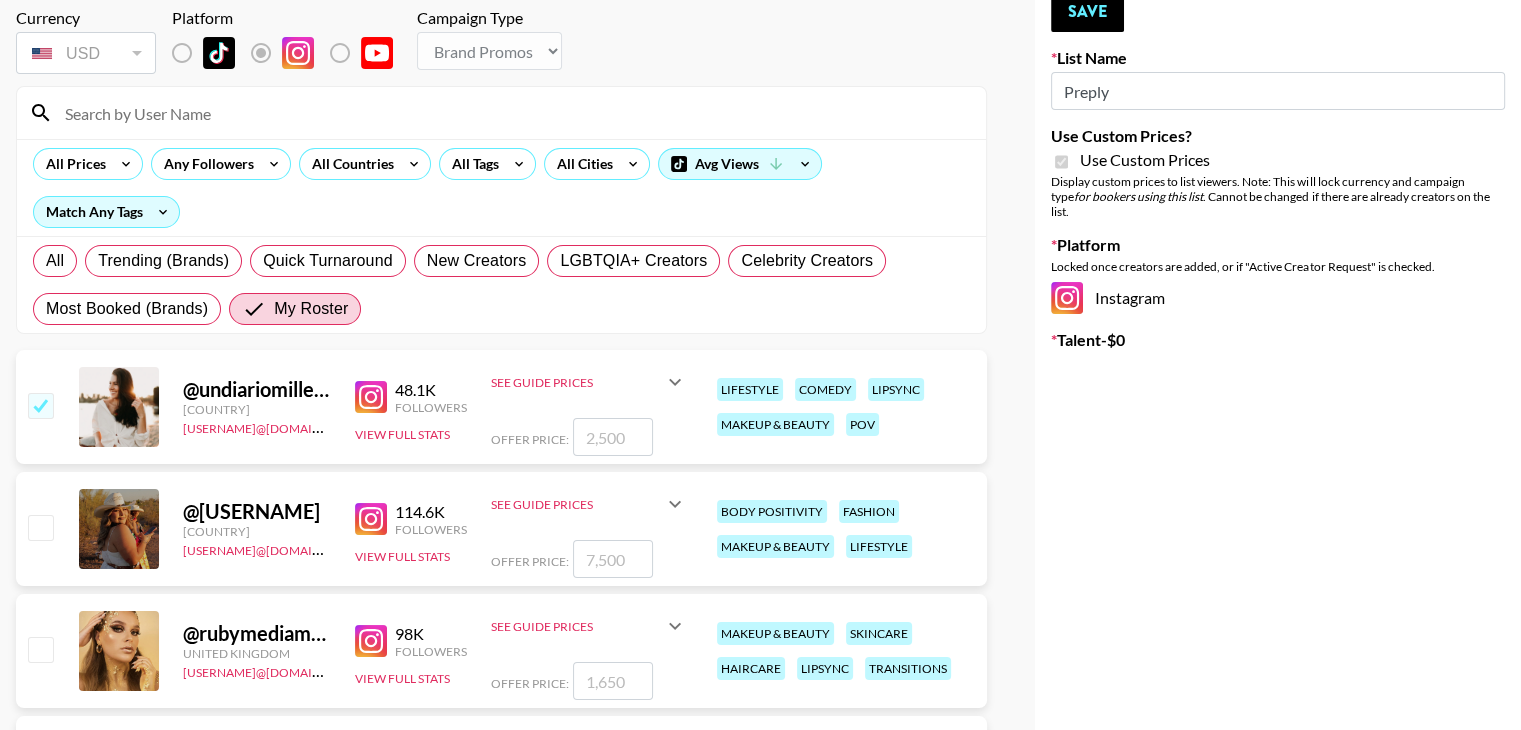 checkbox on "true" 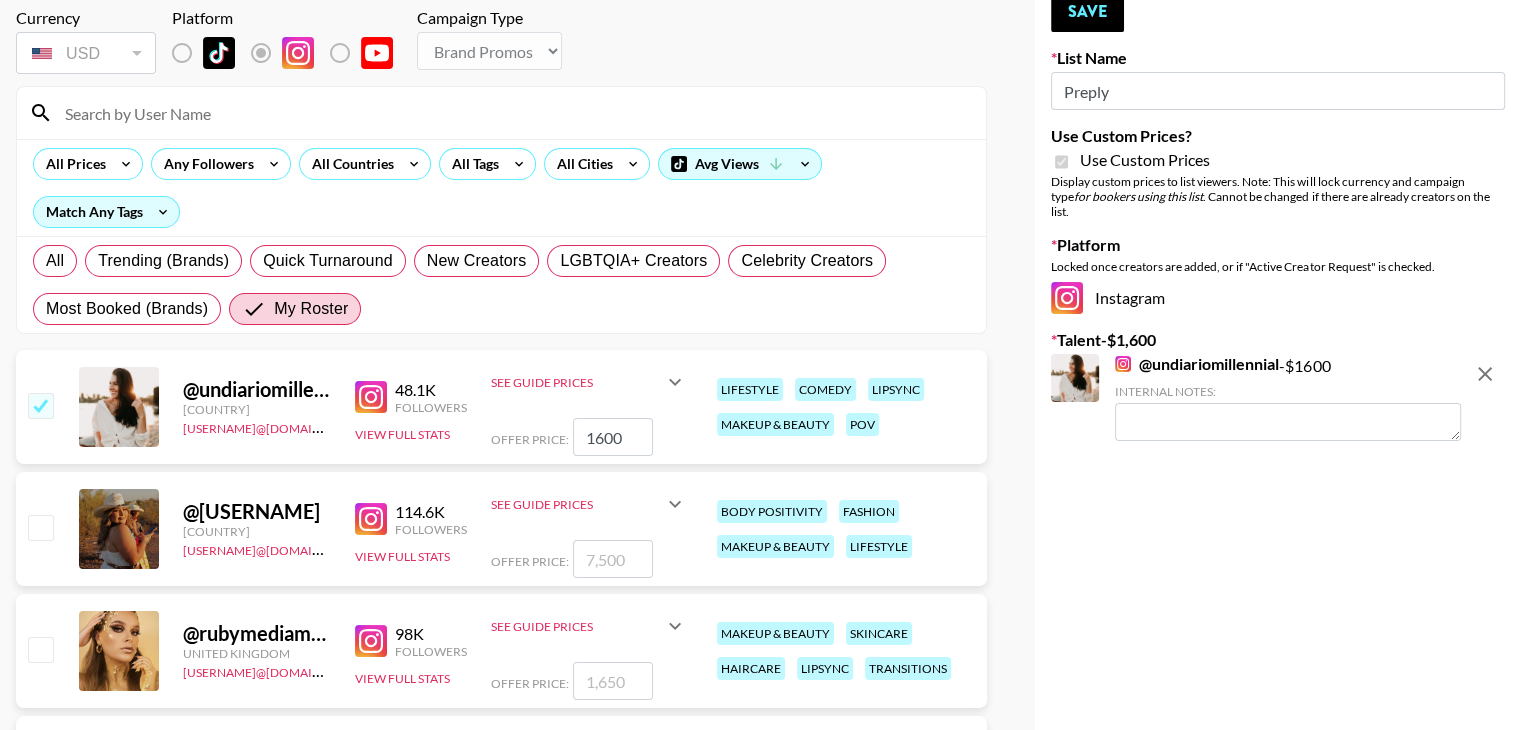 scroll, scrollTop: 0, scrollLeft: 0, axis: both 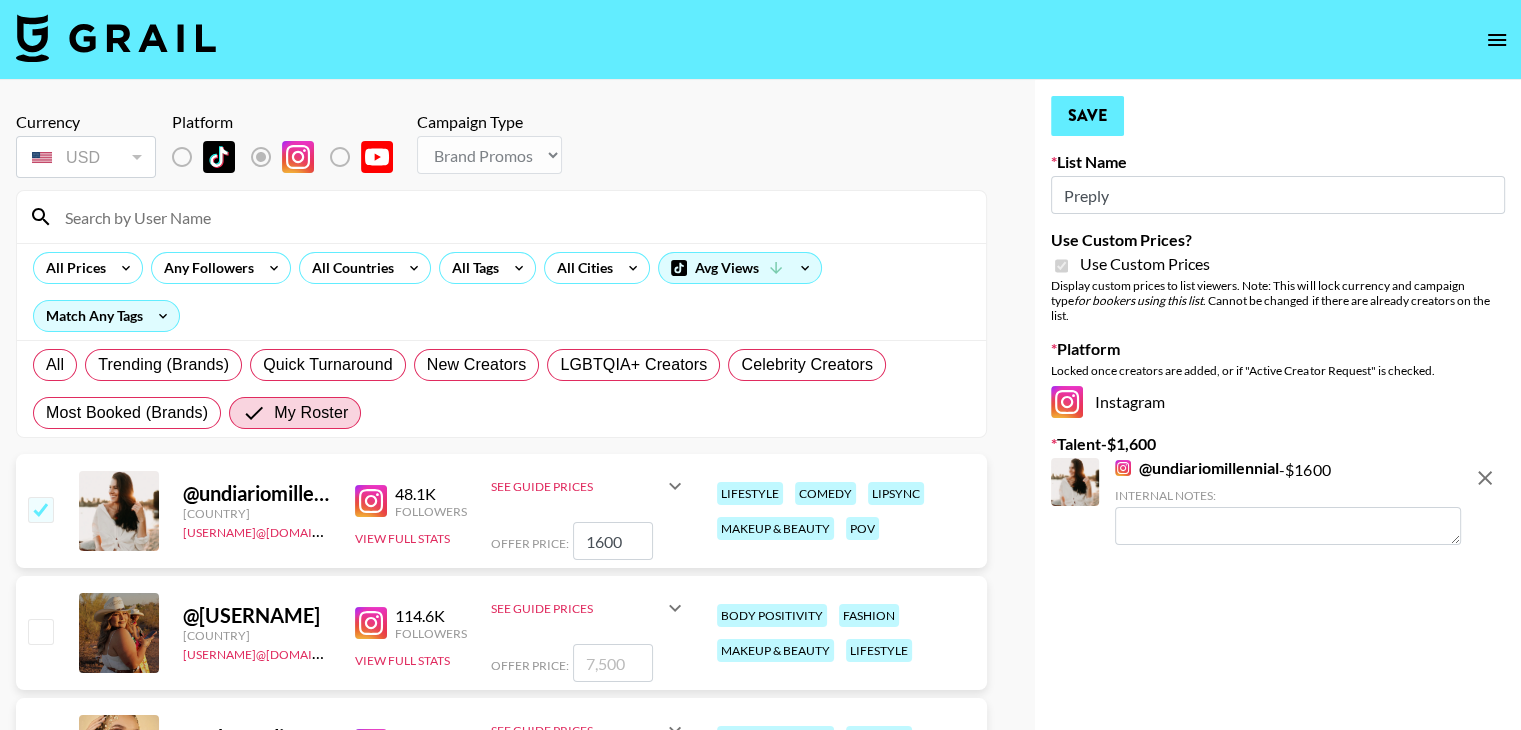 type on "1600" 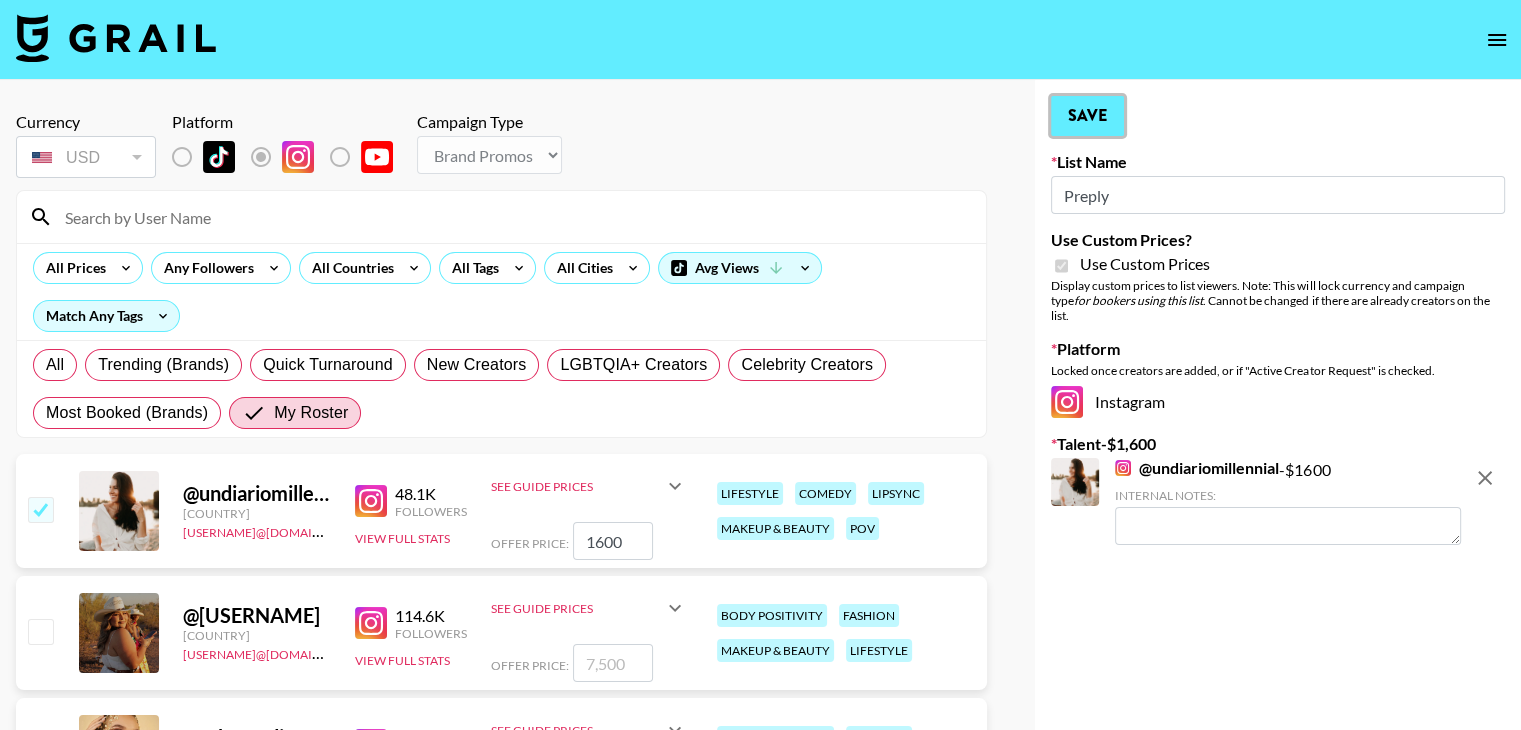 click on "Save" at bounding box center [1087, 116] 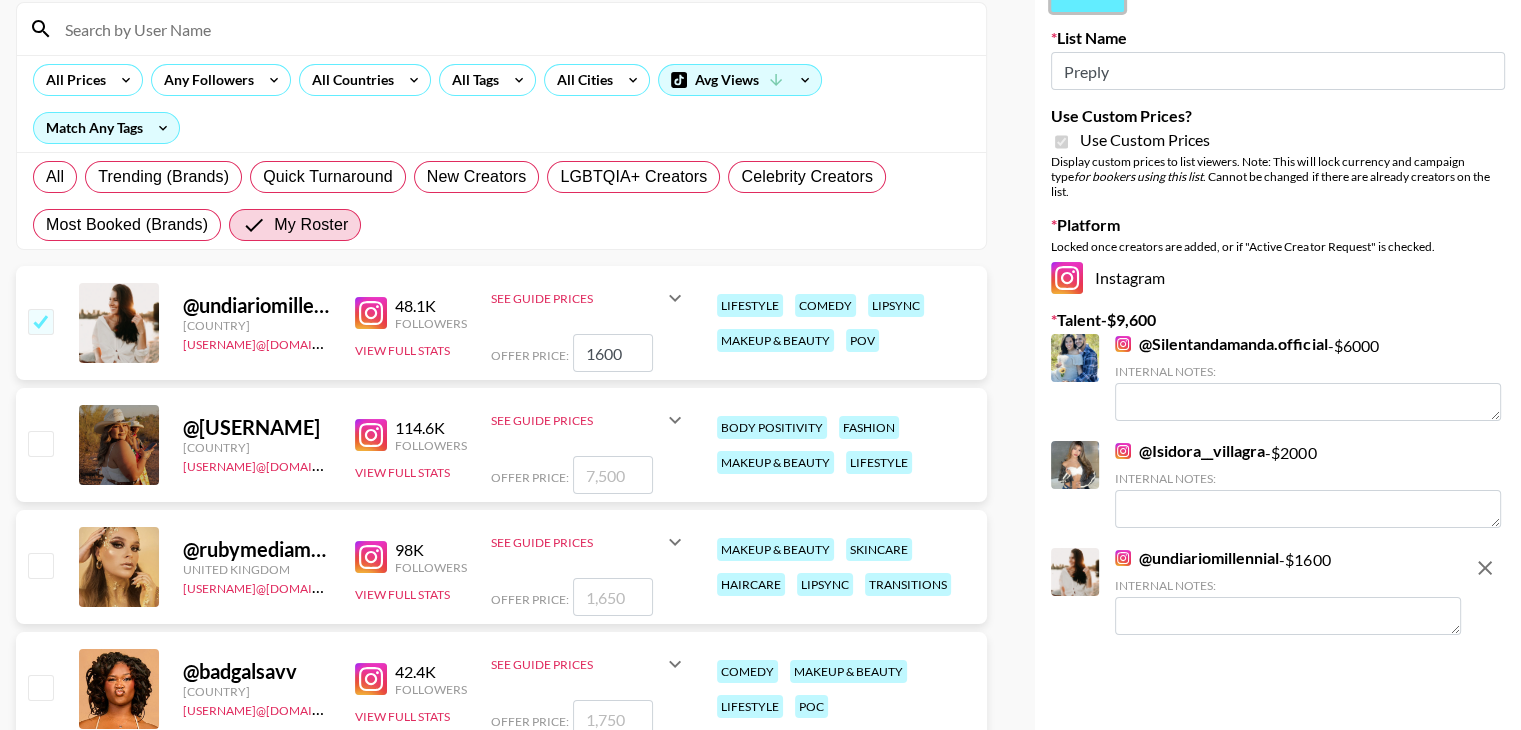 scroll, scrollTop: 190, scrollLeft: 0, axis: vertical 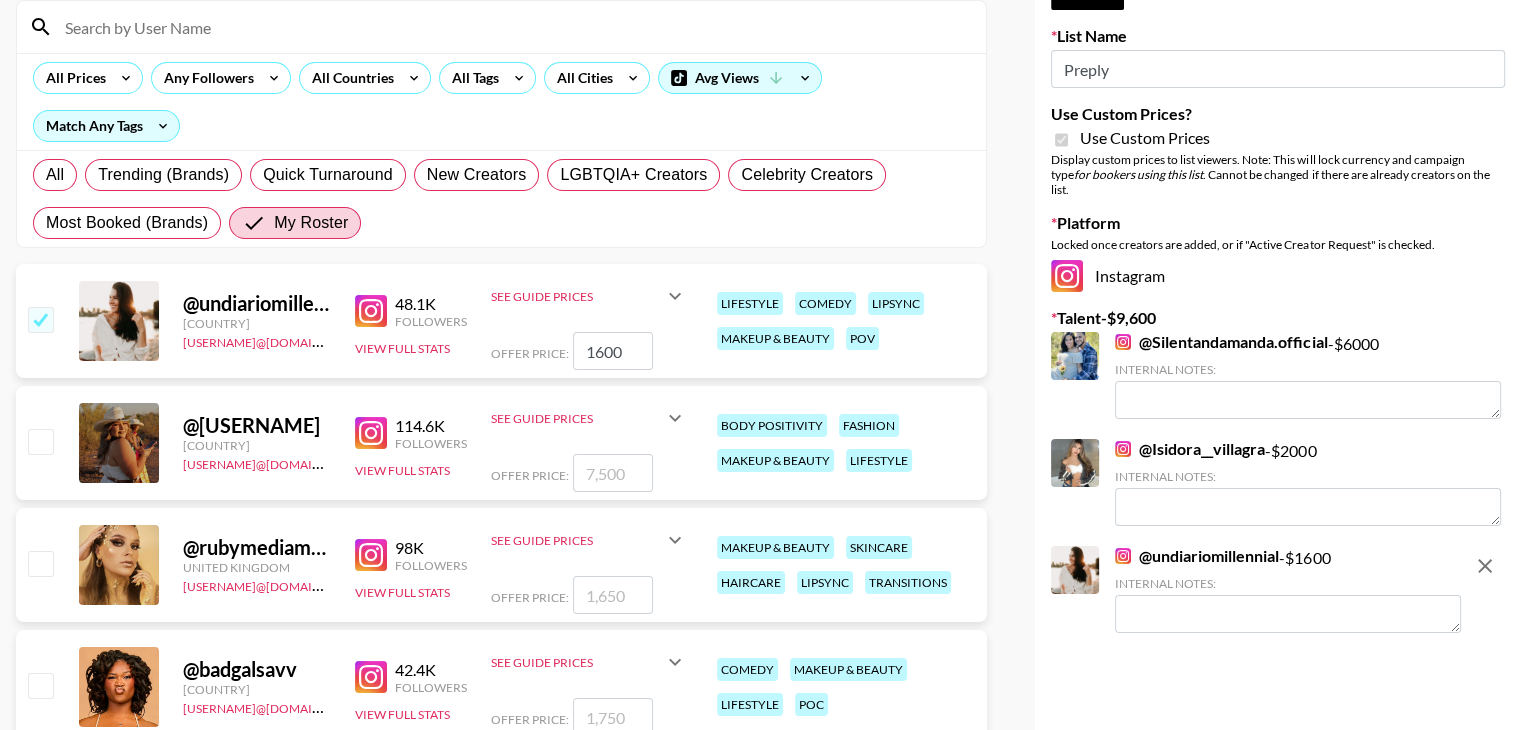 click 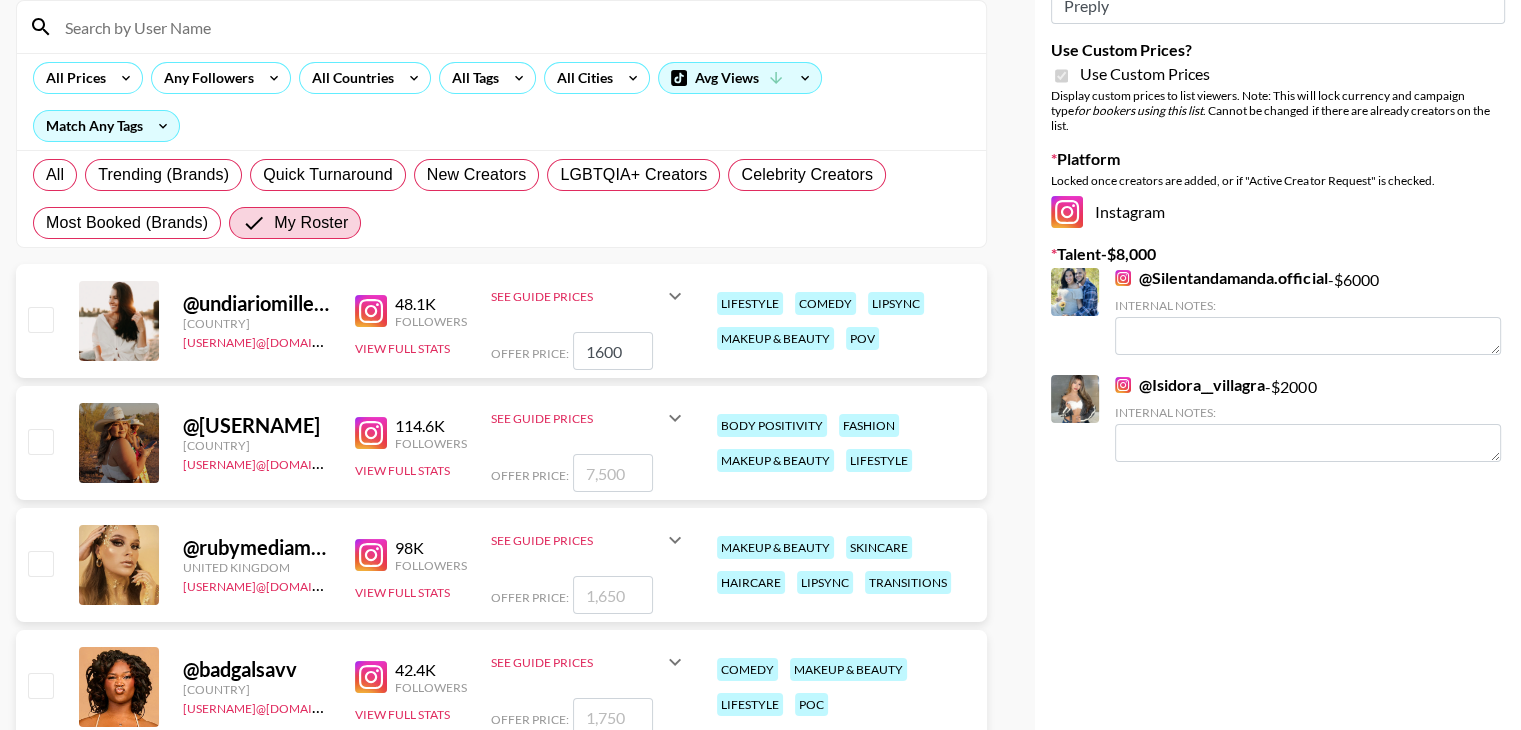 scroll, scrollTop: 100, scrollLeft: 0, axis: vertical 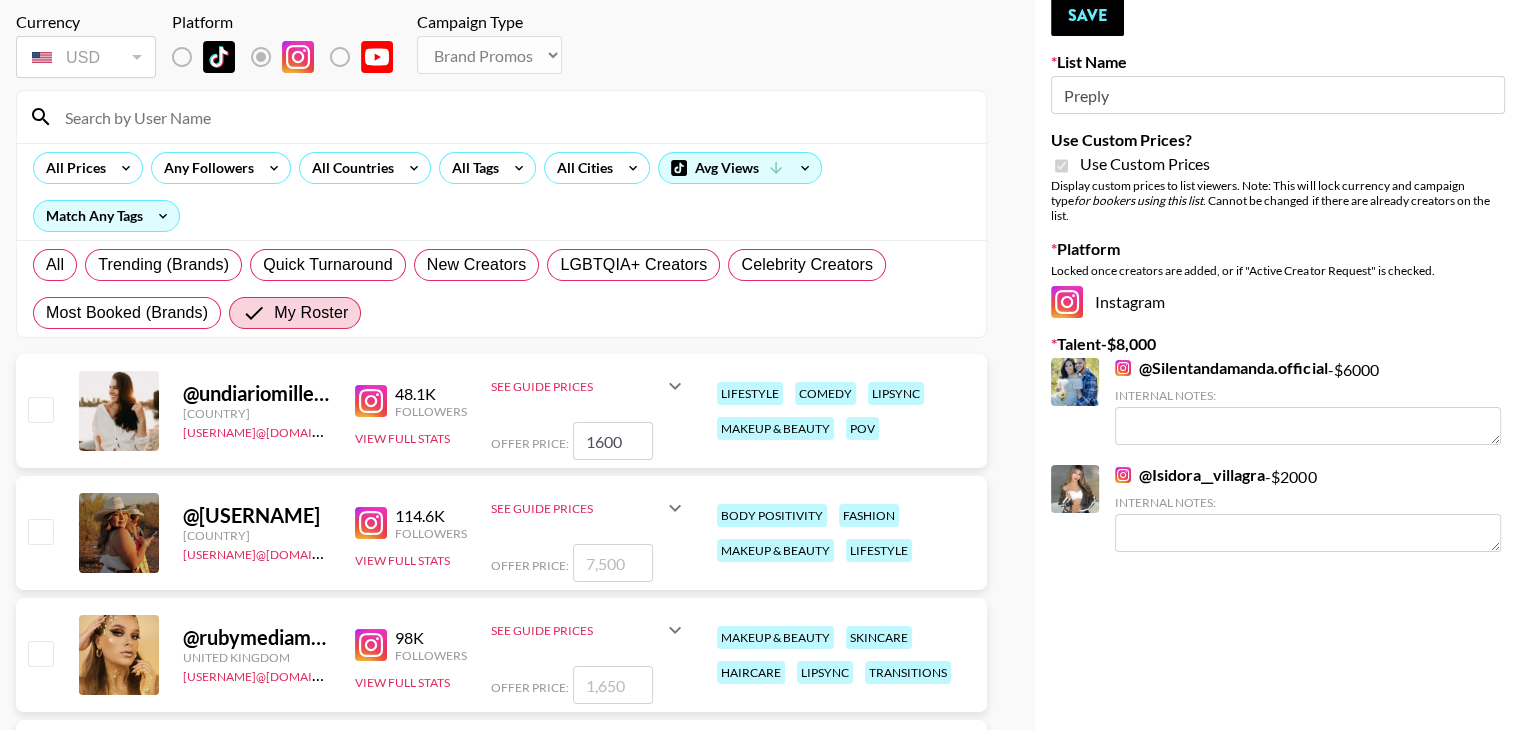 click on "1600" at bounding box center (613, 441) 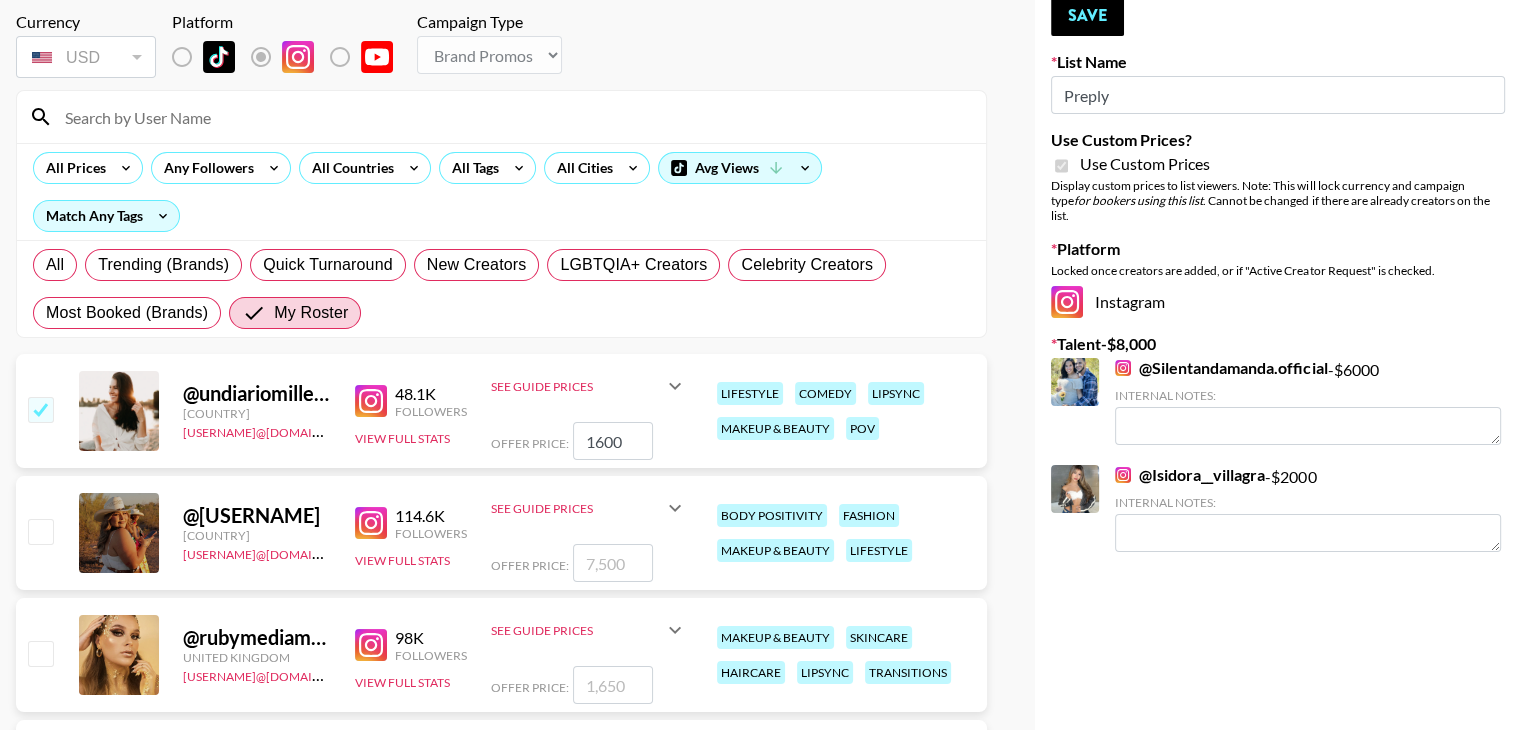 checkbox on "true" 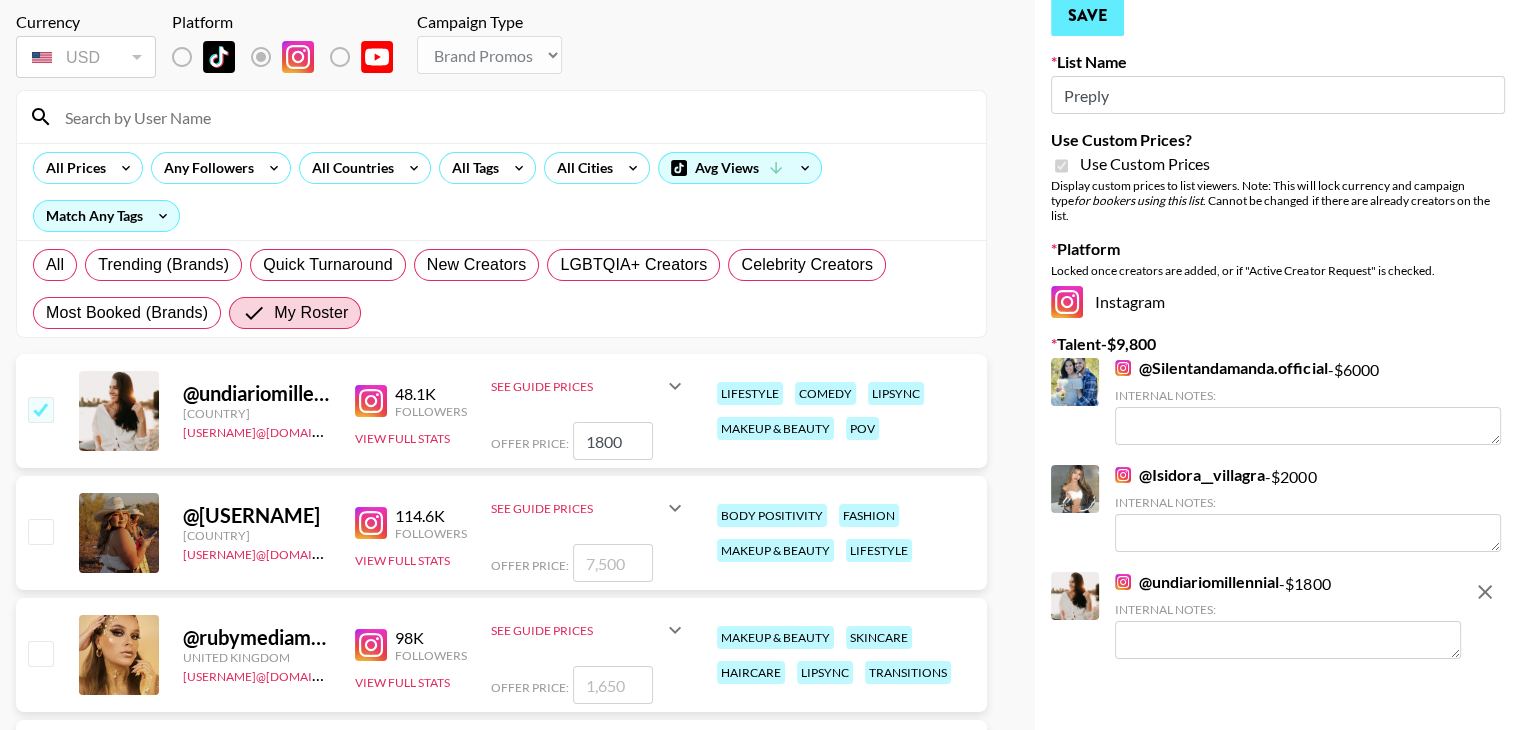 type on "1800" 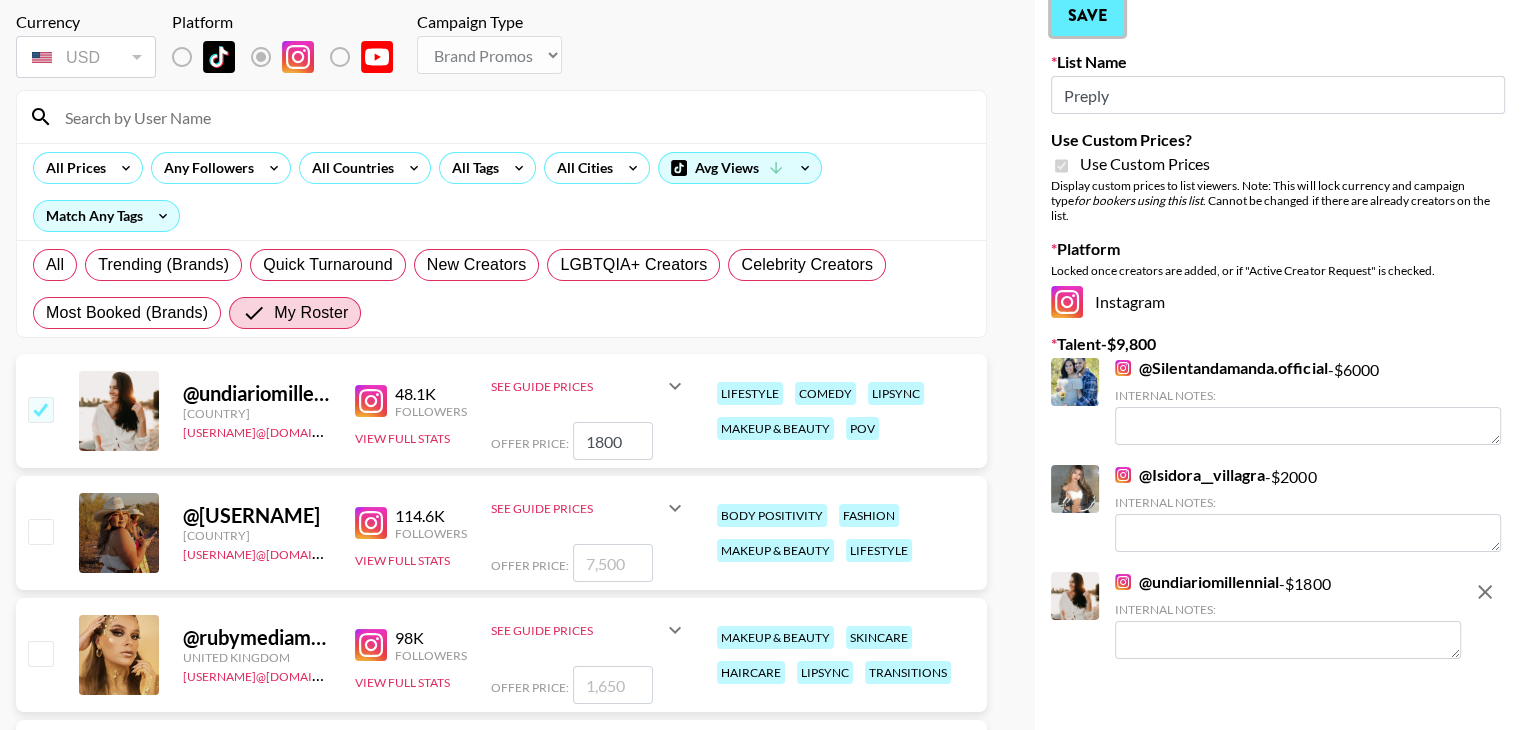 click on "Save" at bounding box center (1087, 16) 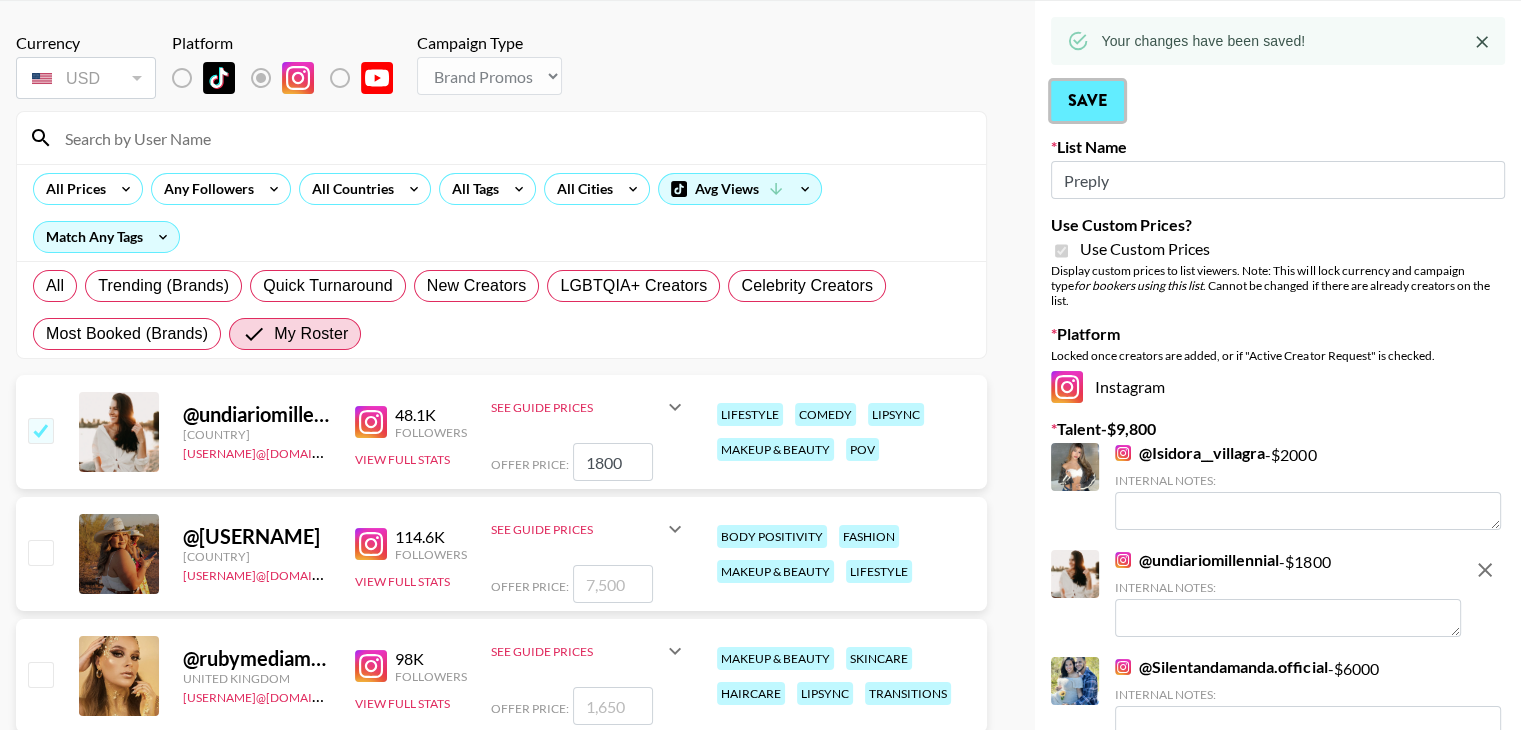 scroll, scrollTop: 44, scrollLeft: 0, axis: vertical 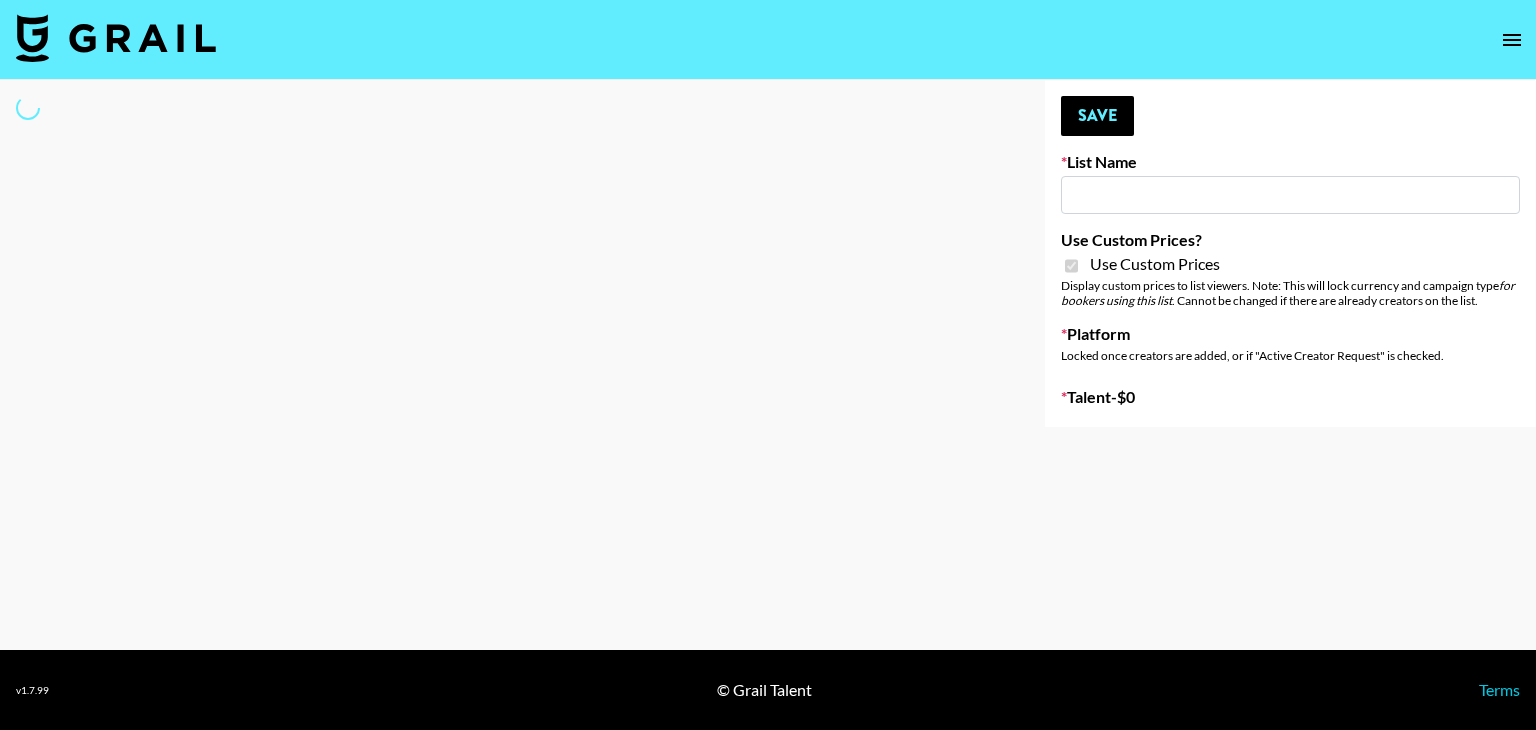 type on "Pocky" 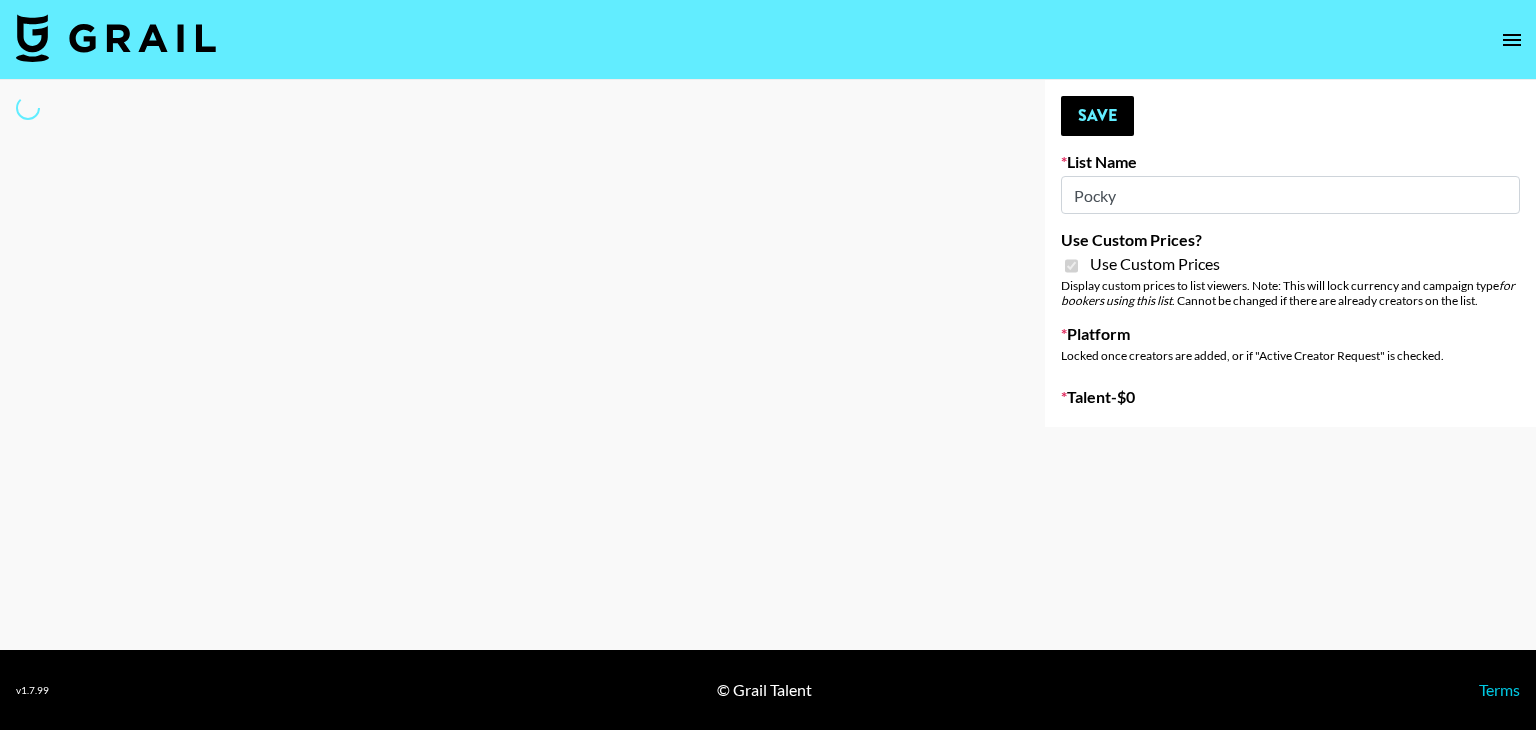 select on "Brand" 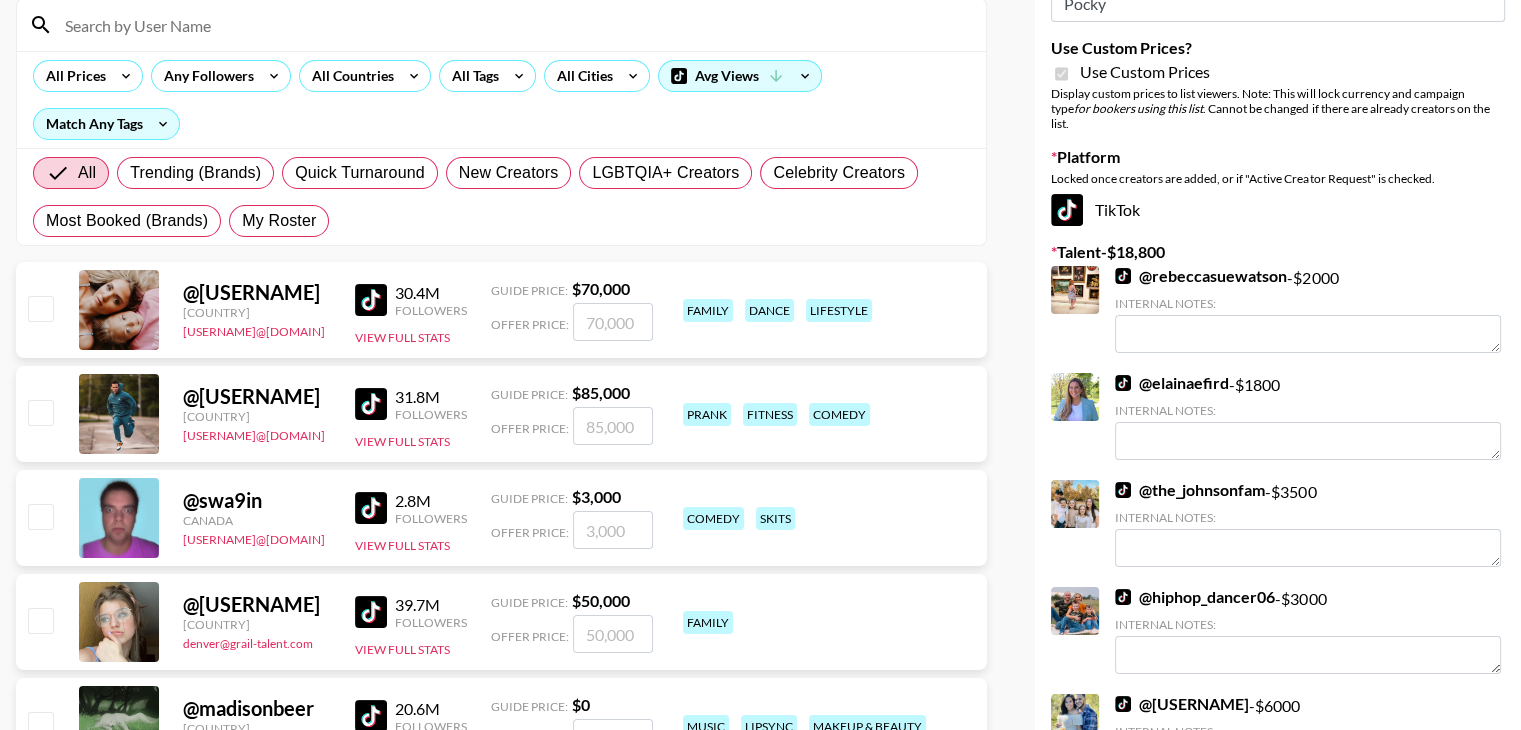scroll, scrollTop: 78, scrollLeft: 0, axis: vertical 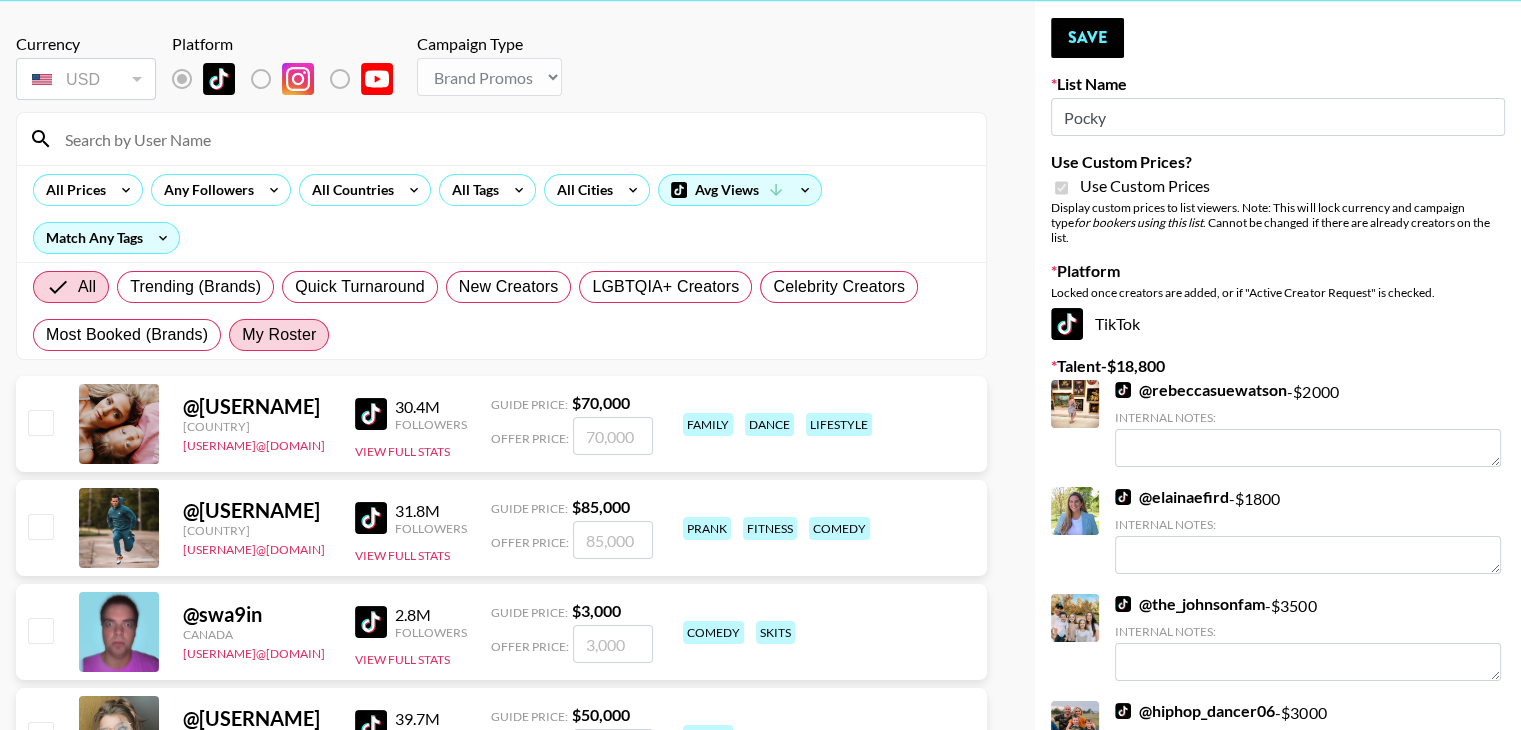 click on "My Roster" at bounding box center (279, 335) 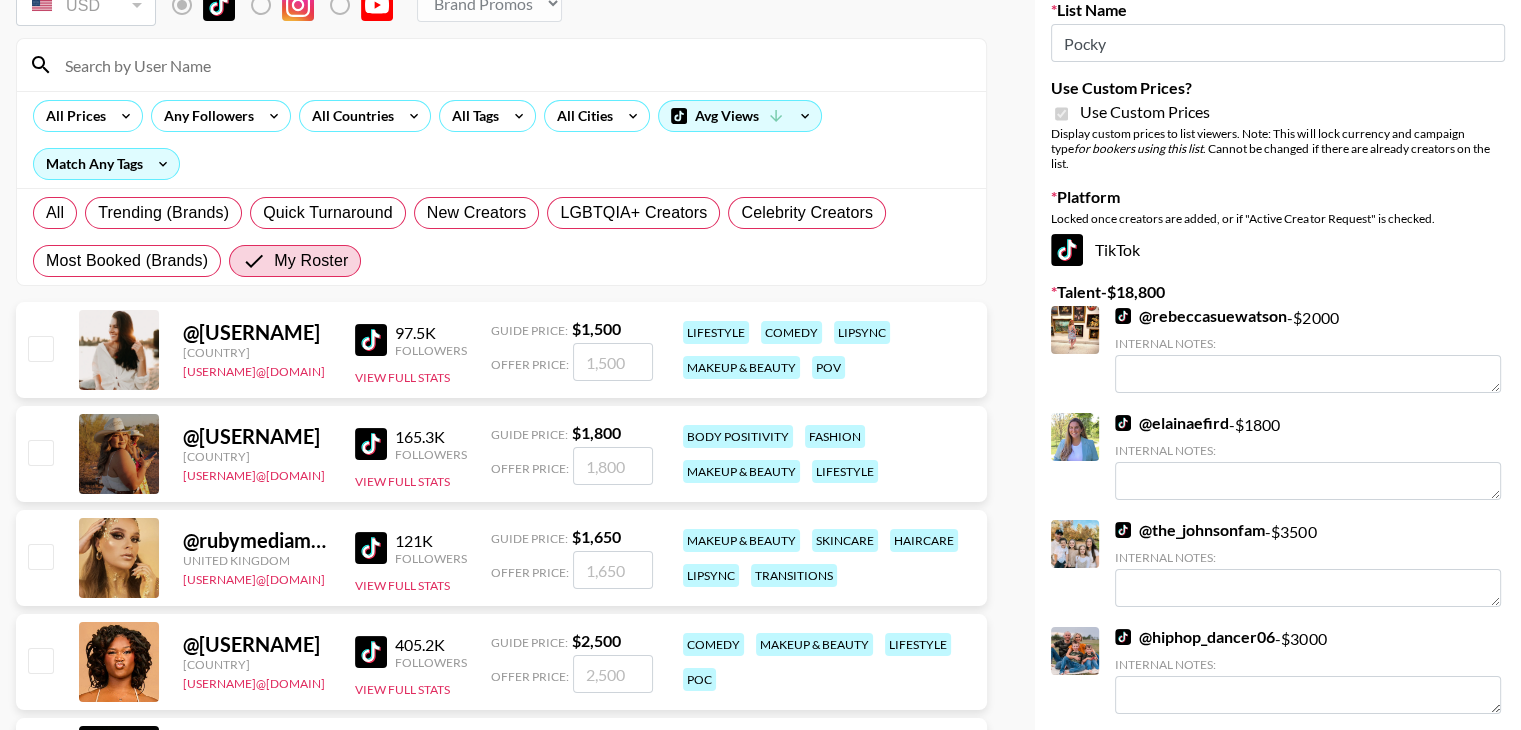 scroll, scrollTop: 0, scrollLeft: 0, axis: both 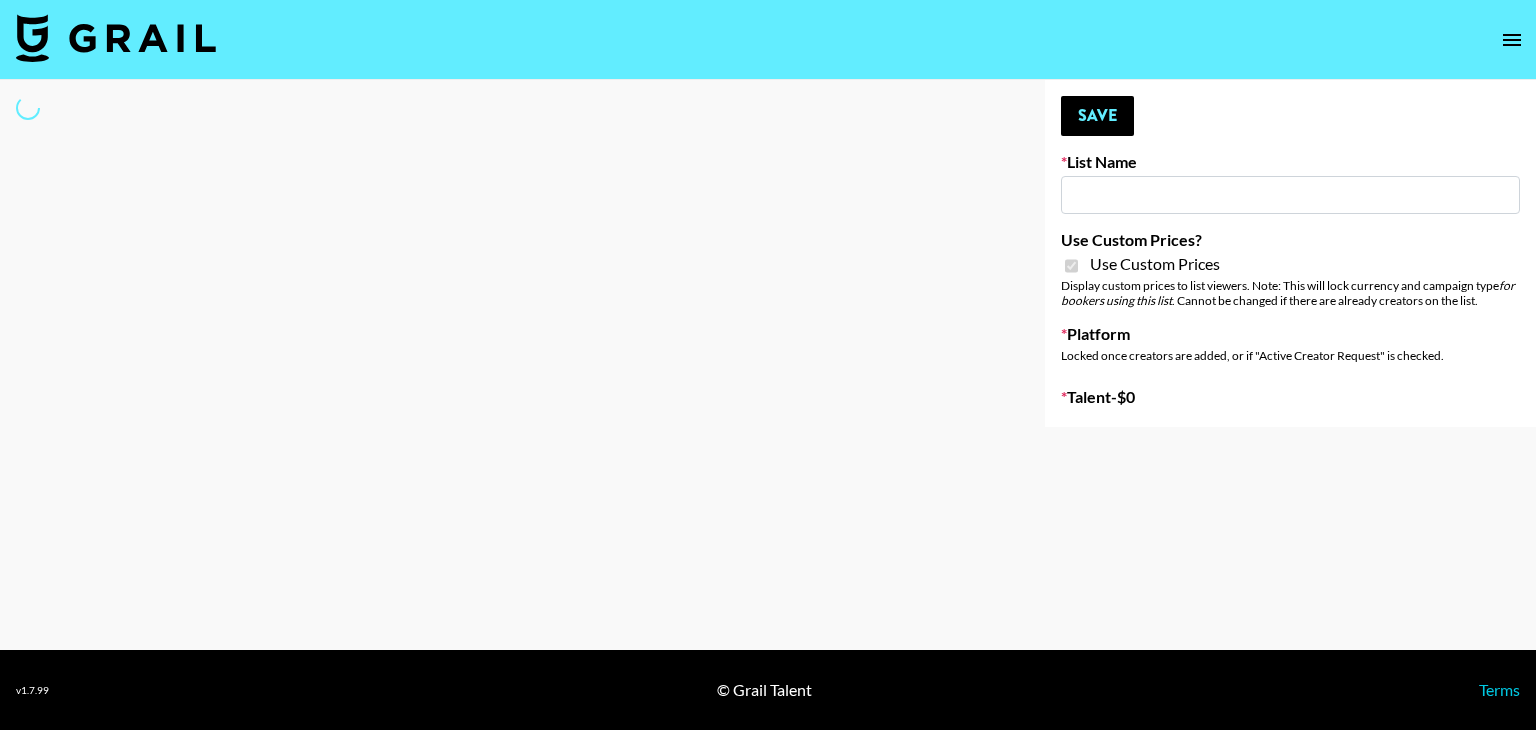 type on "Pocky" 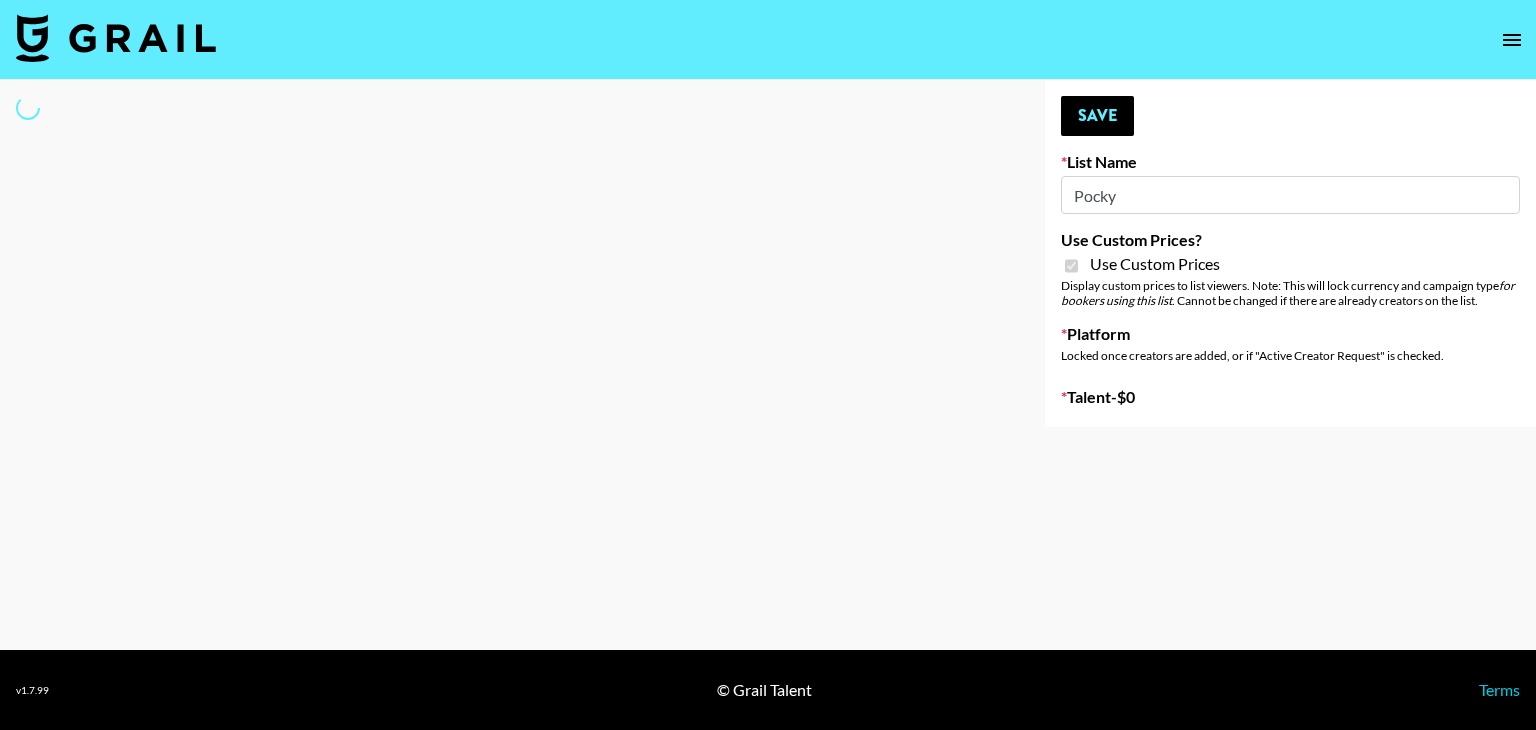 select on "Brand" 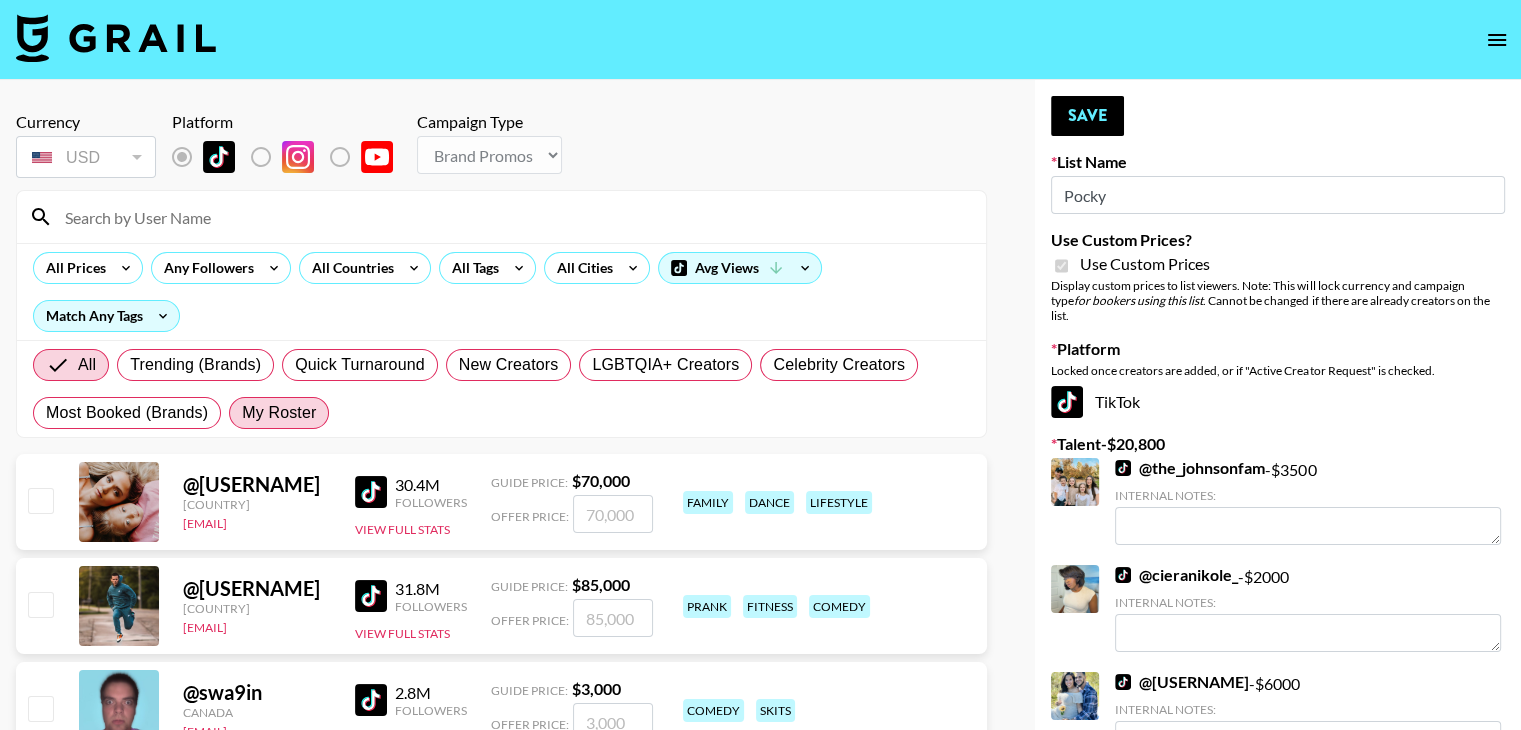 click on "My Roster" at bounding box center (279, 413) 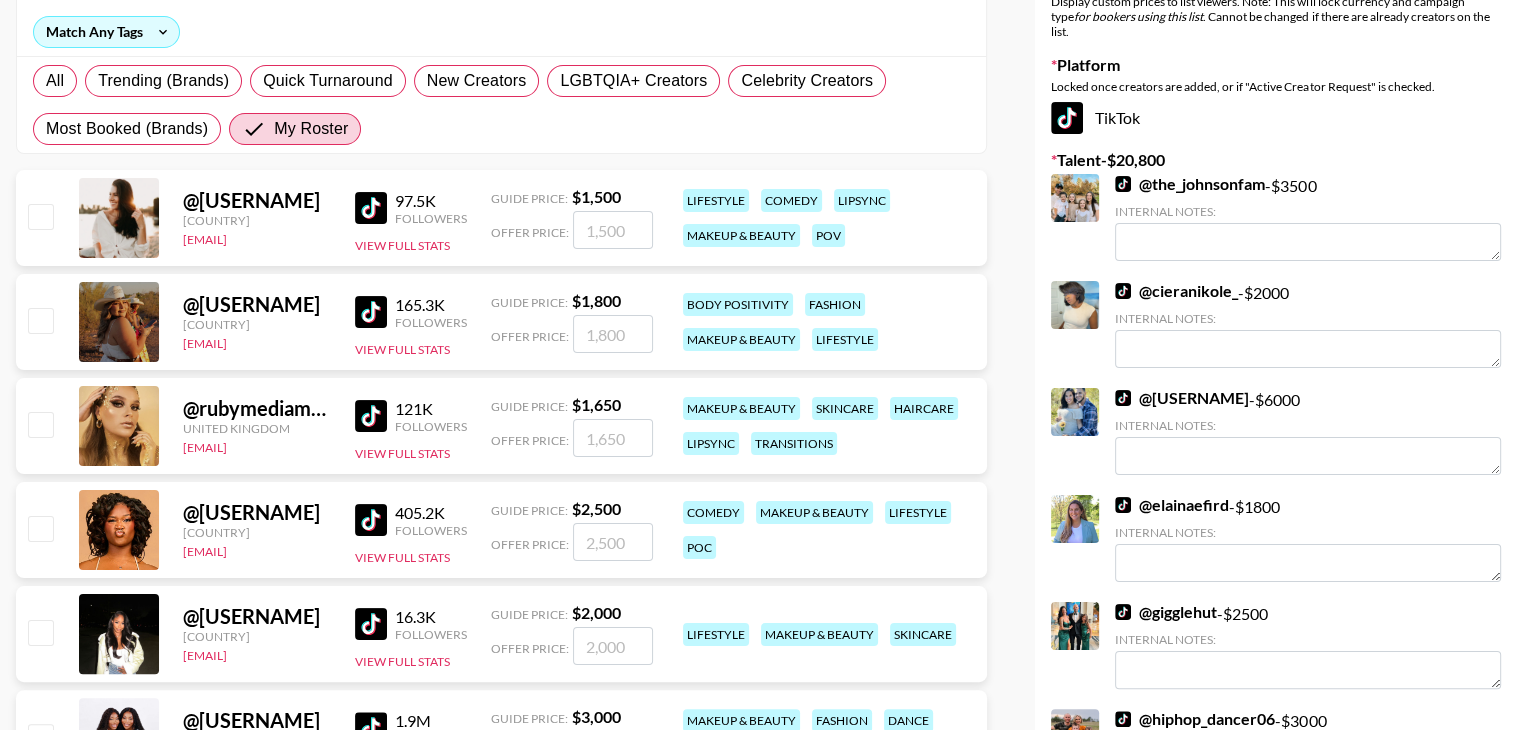 scroll, scrollTop: 0, scrollLeft: 0, axis: both 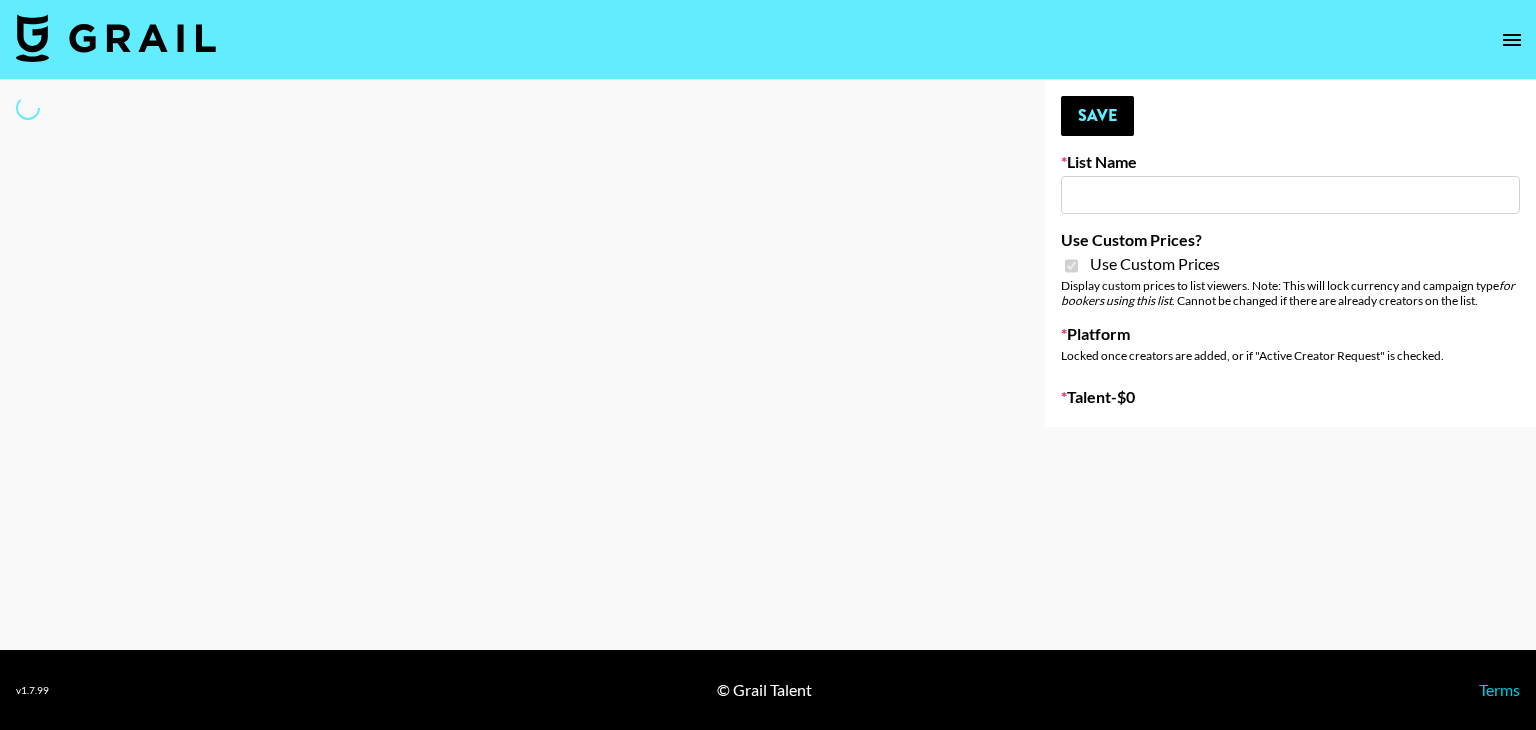 type on "Preply" 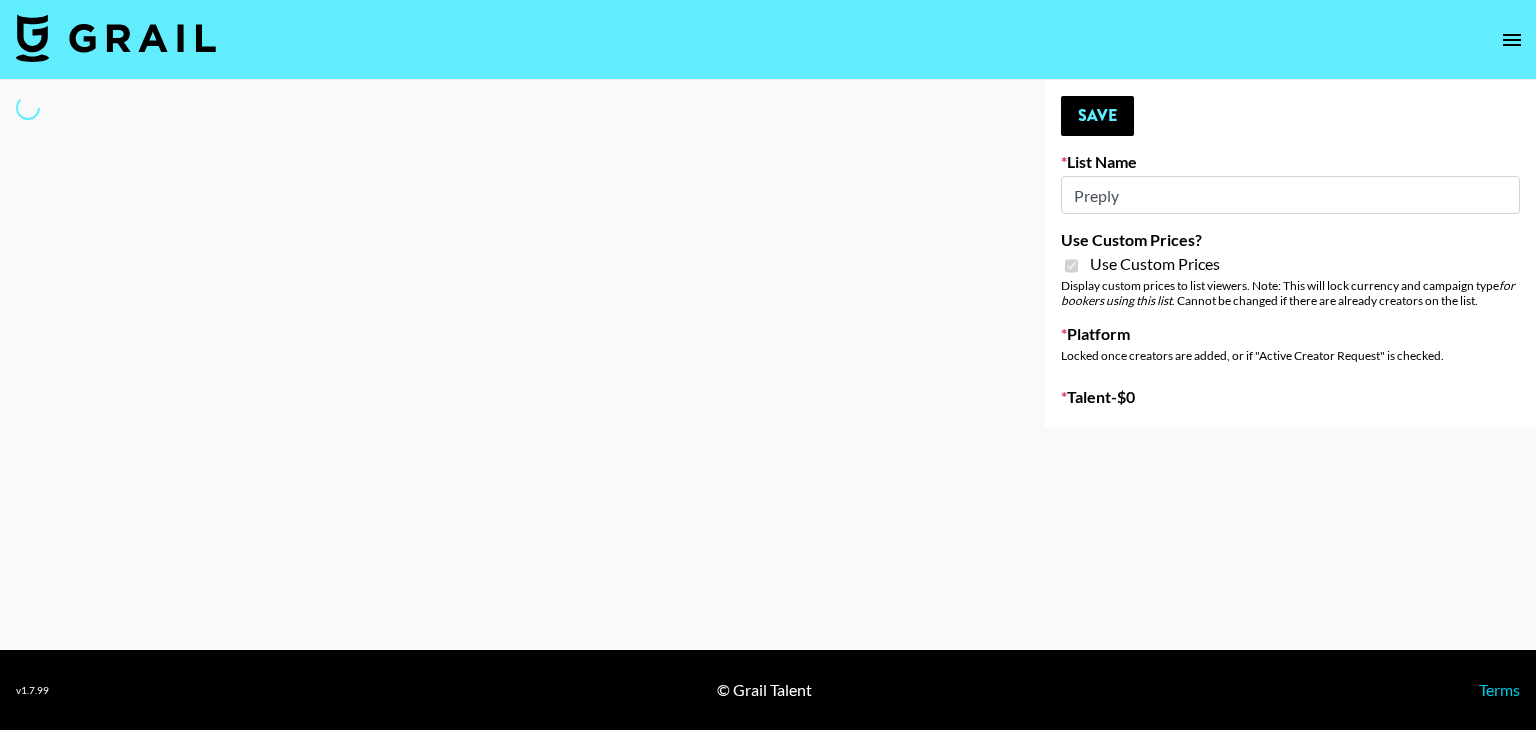 select on "Brand" 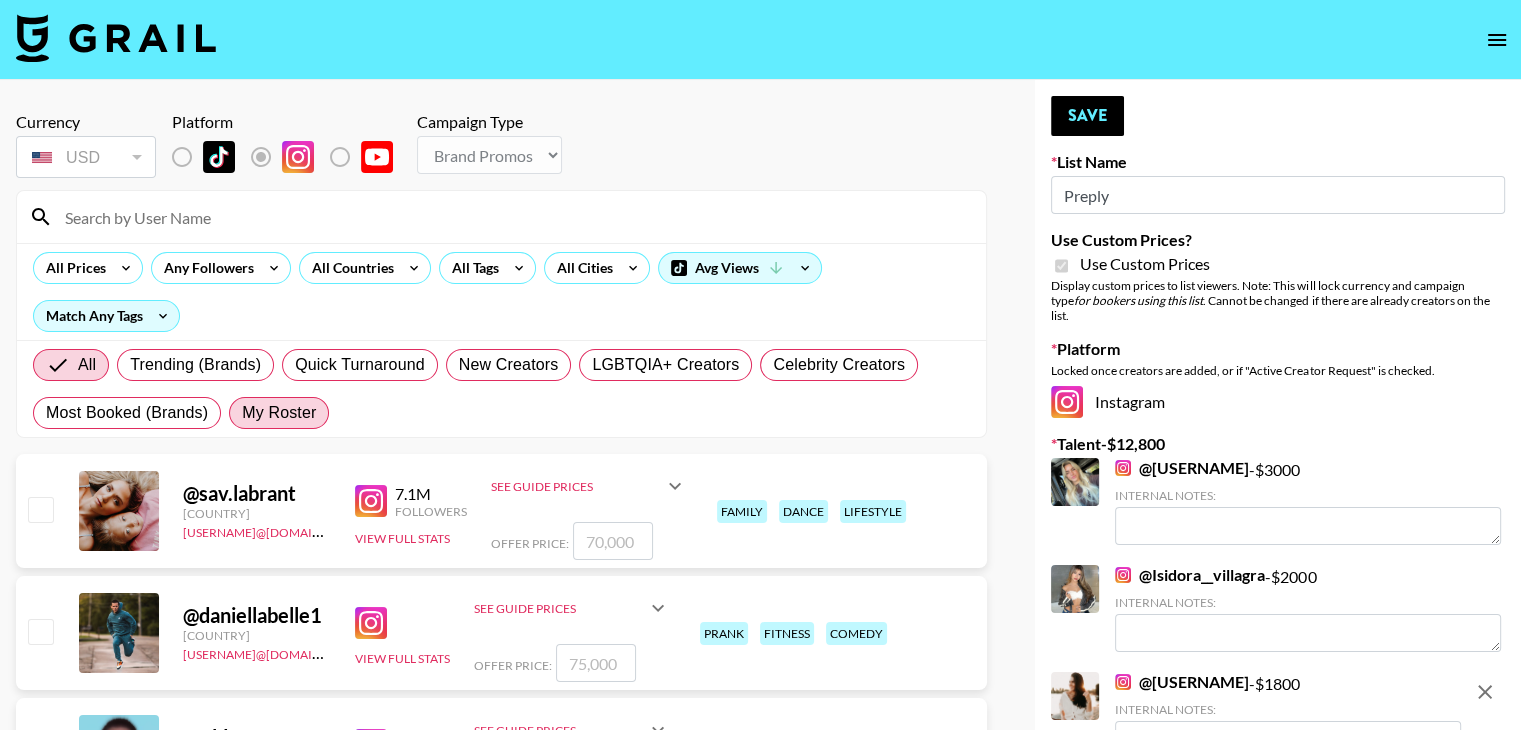 click on "My Roster" at bounding box center (279, 413) 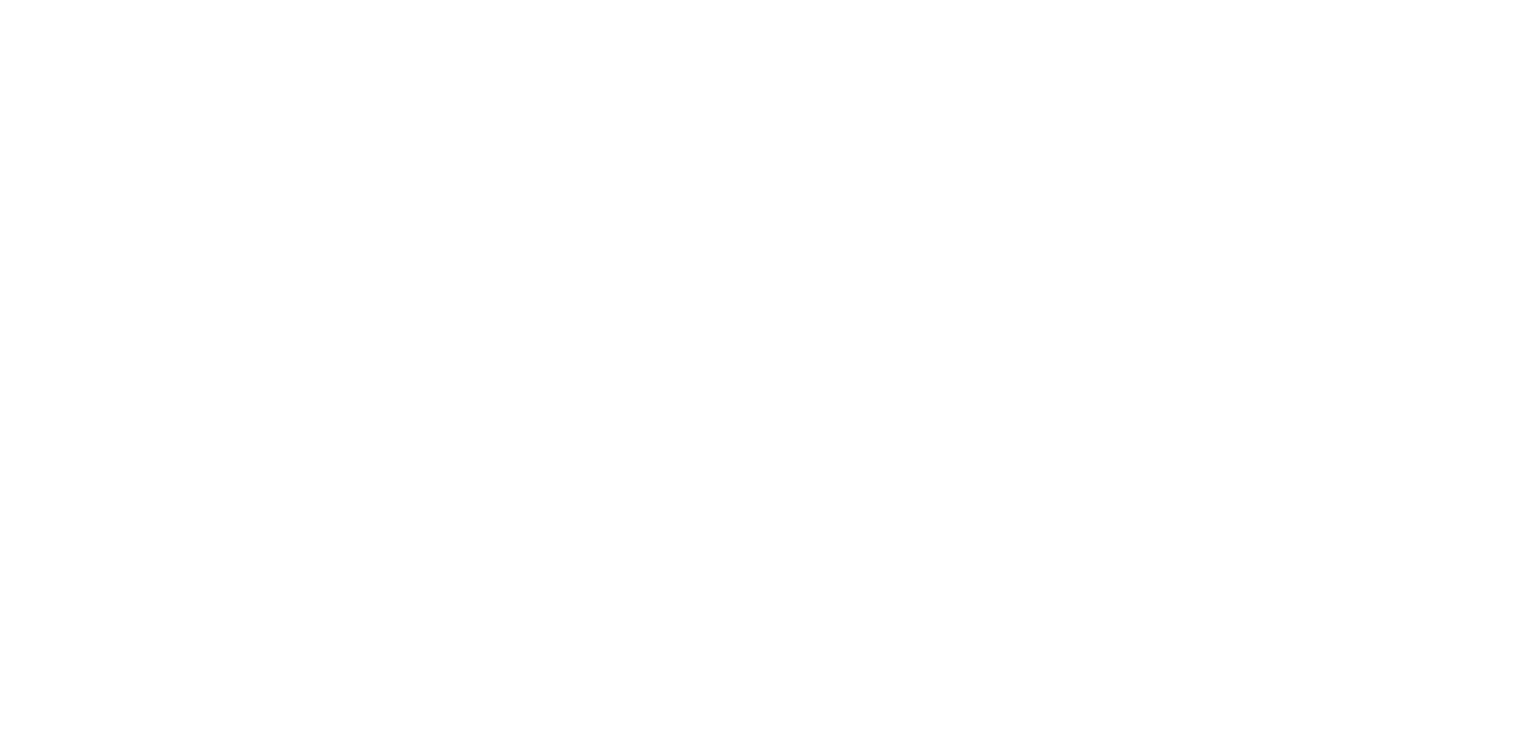 scroll, scrollTop: 0, scrollLeft: 0, axis: both 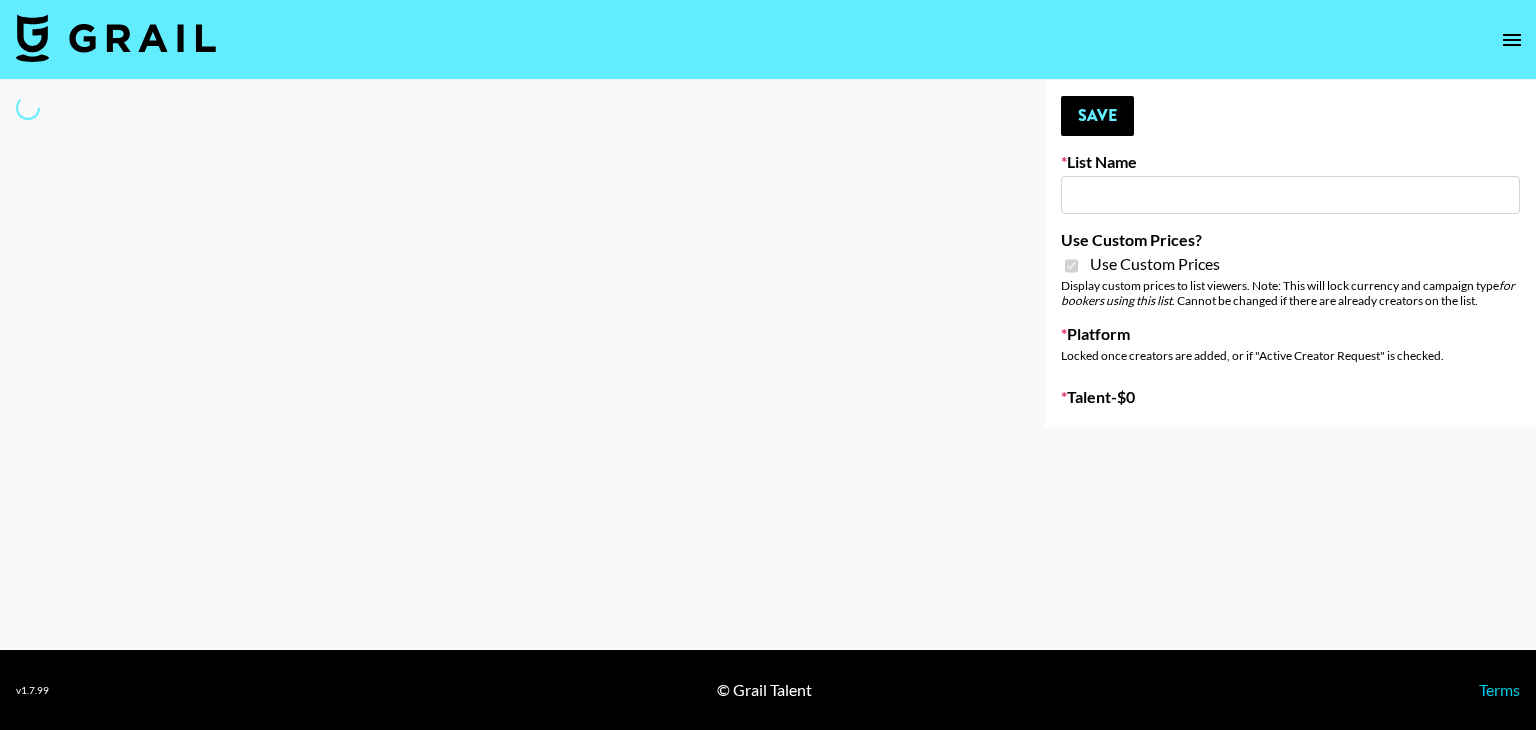 type on "Pocky" 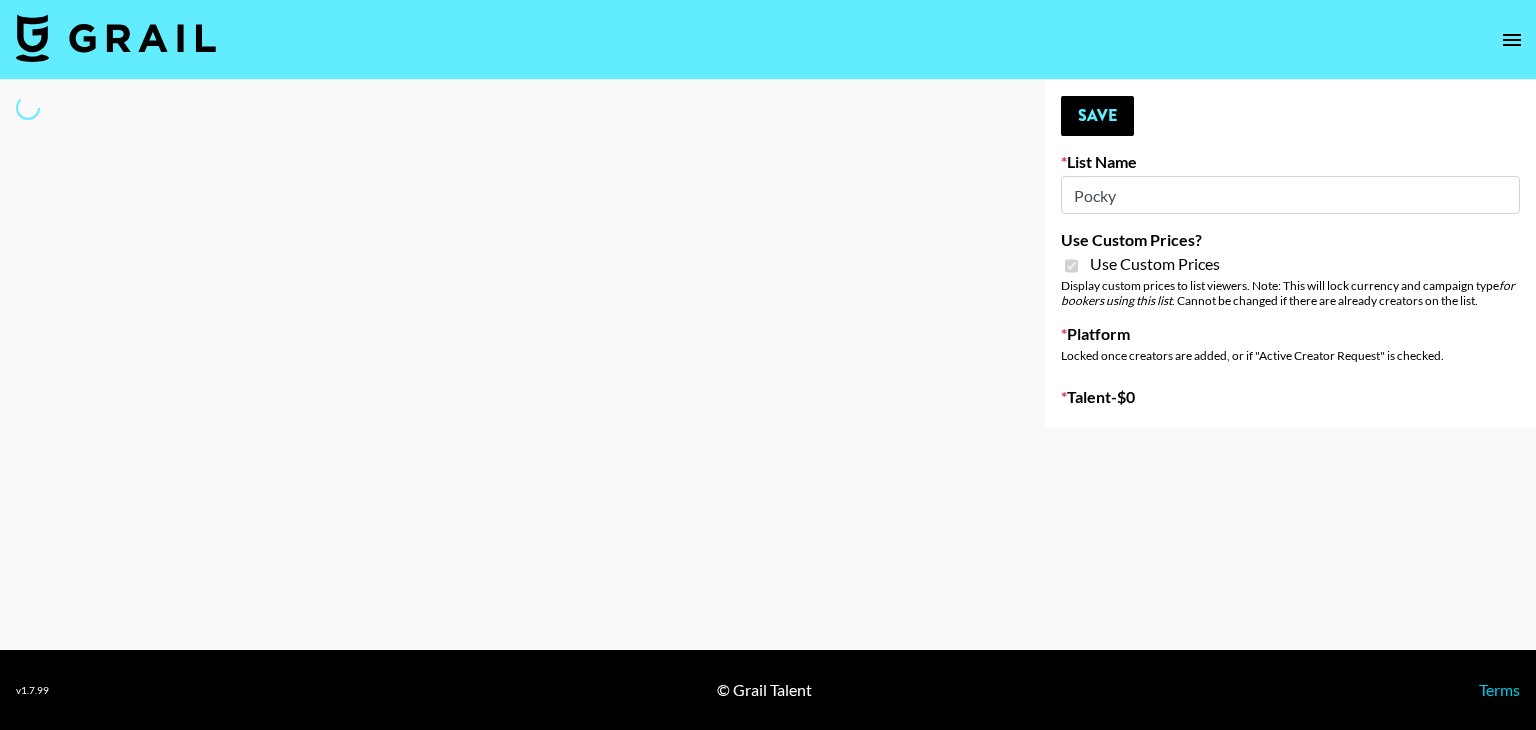 select on "Brand" 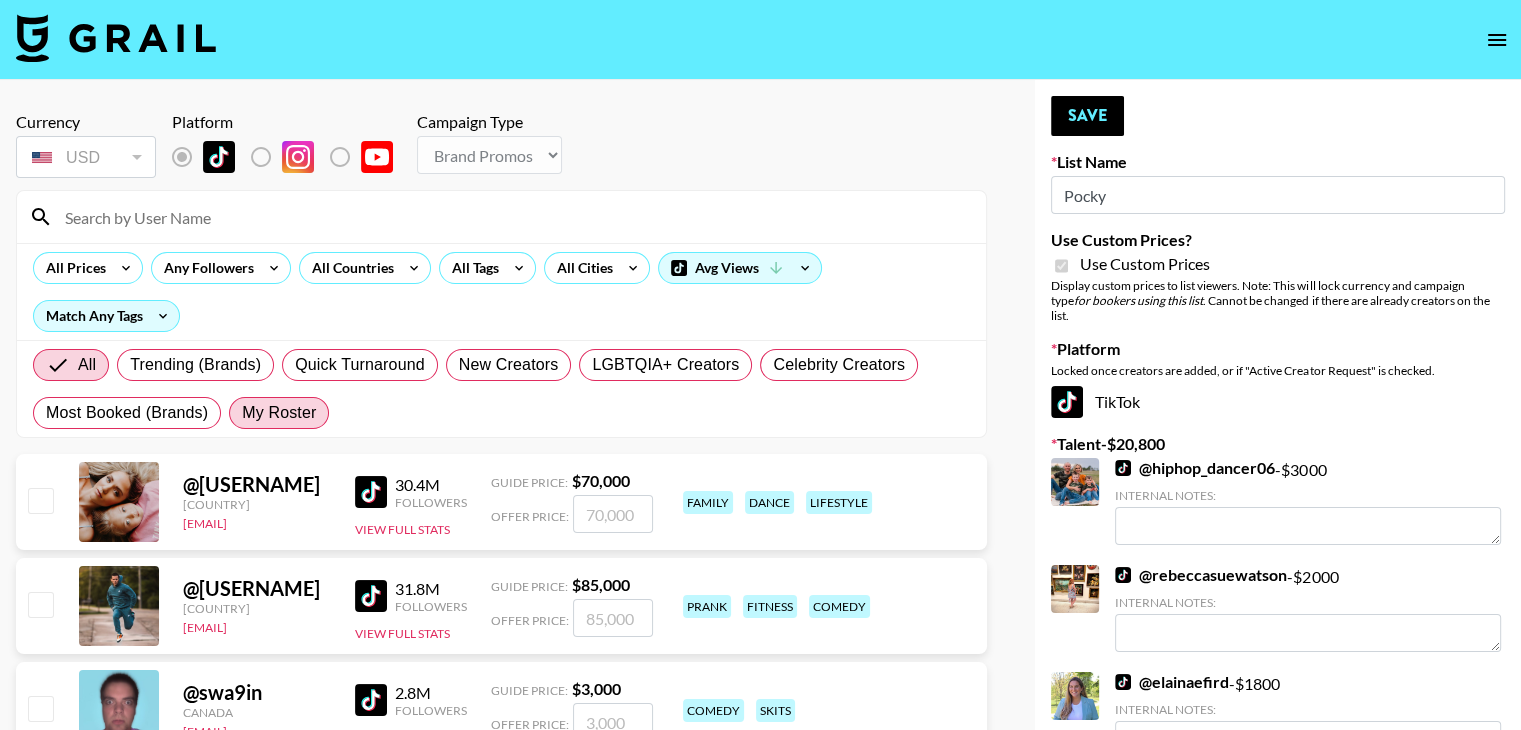 click on "My Roster" at bounding box center [279, 413] 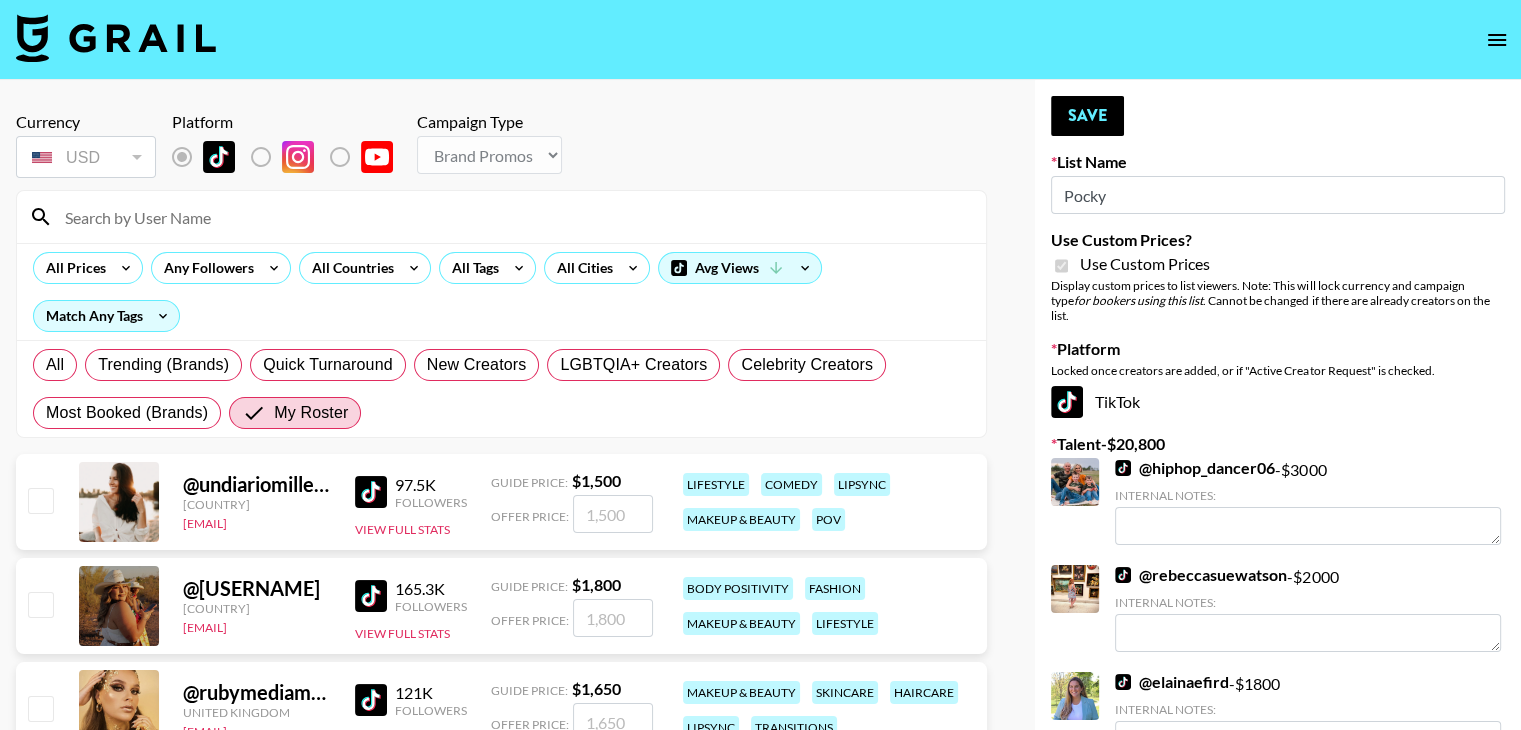 click at bounding box center (40, 500) 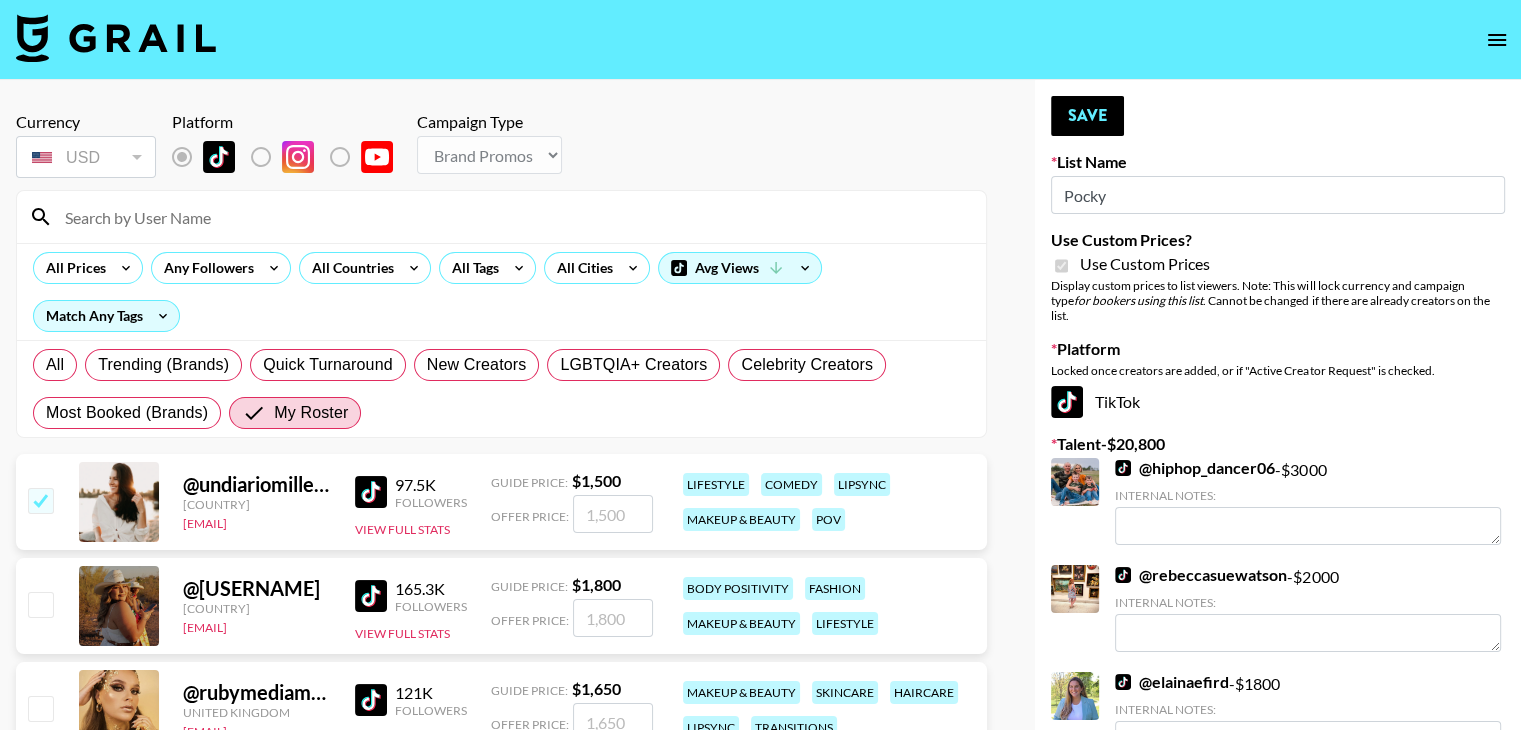 checkbox on "true" 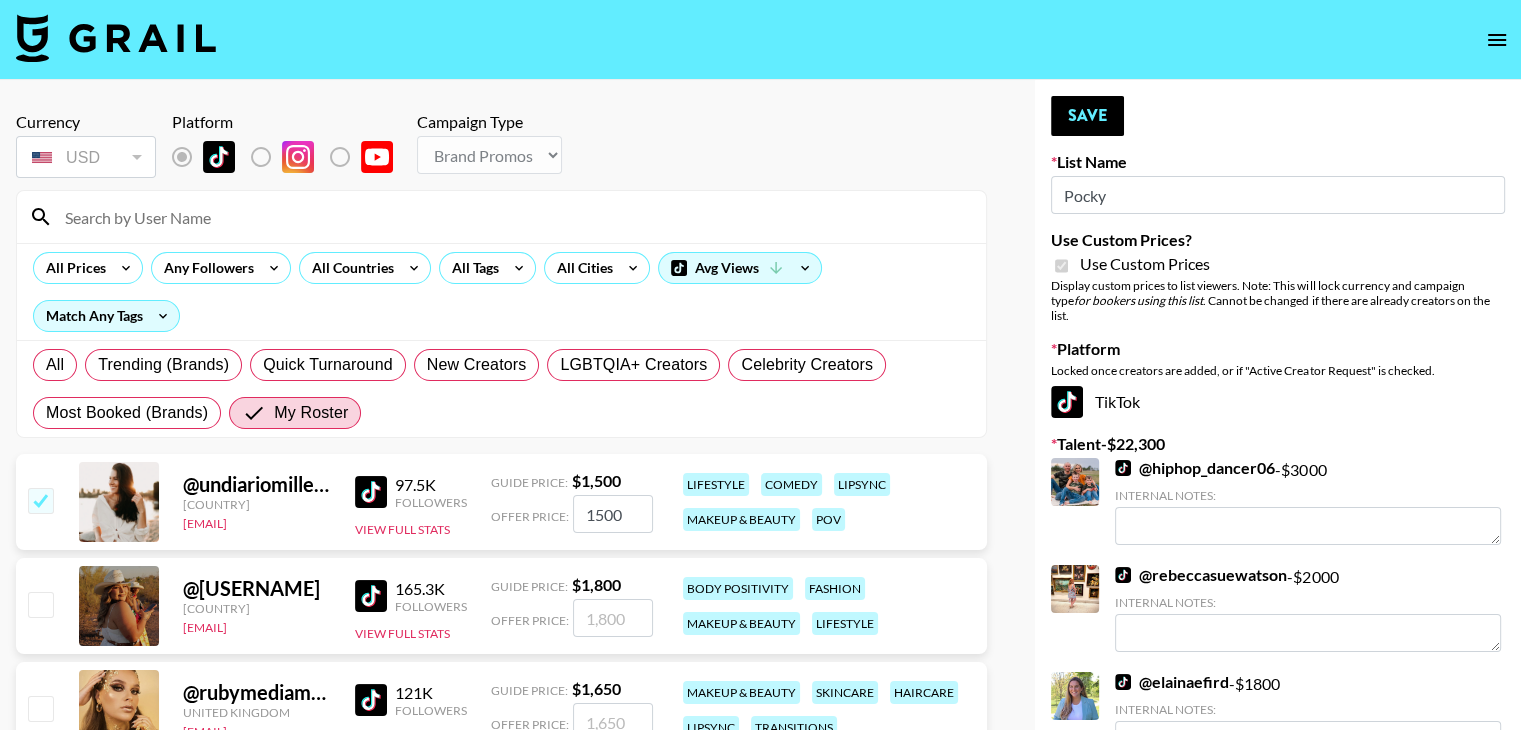 scroll, scrollTop: 0, scrollLeft: 0, axis: both 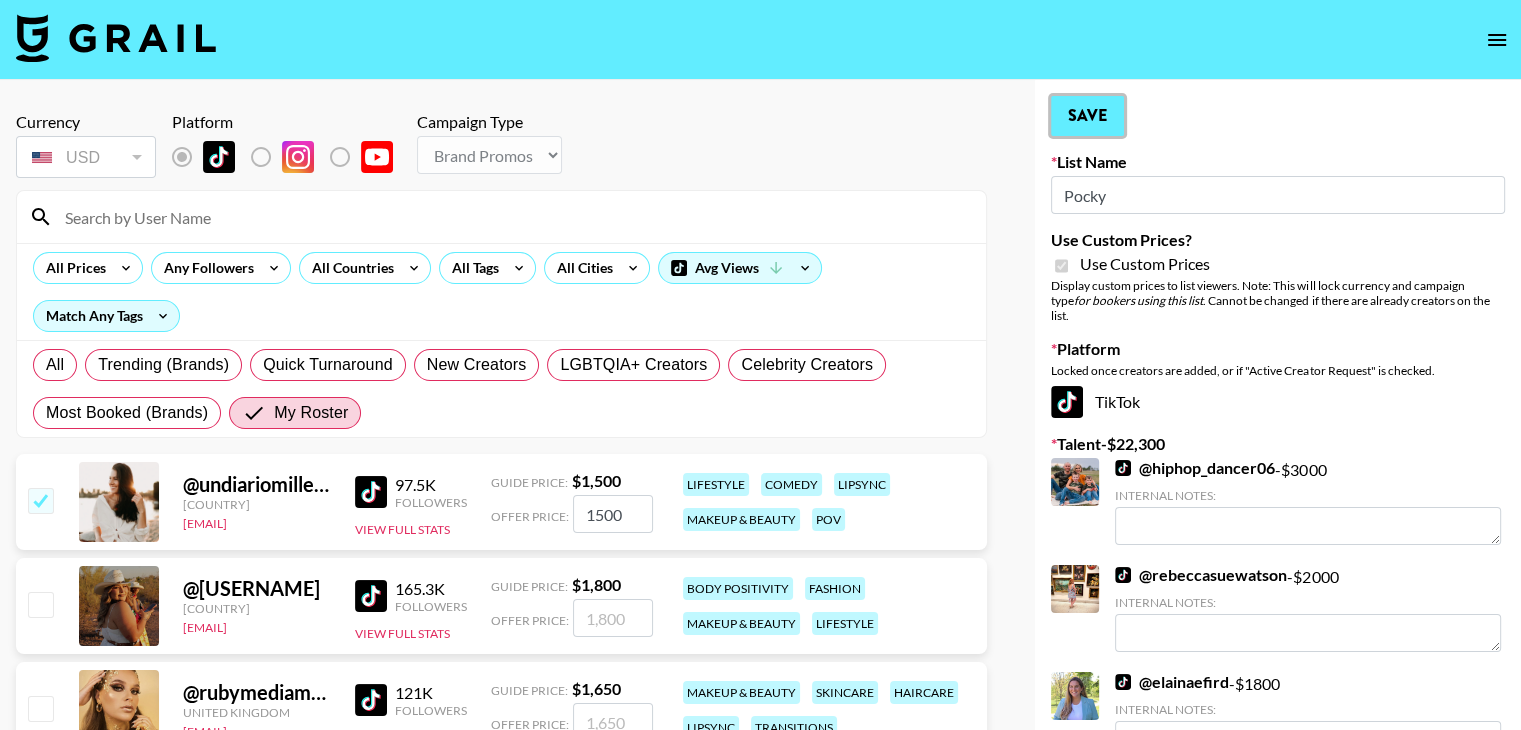 click on "Save" at bounding box center (1087, 116) 